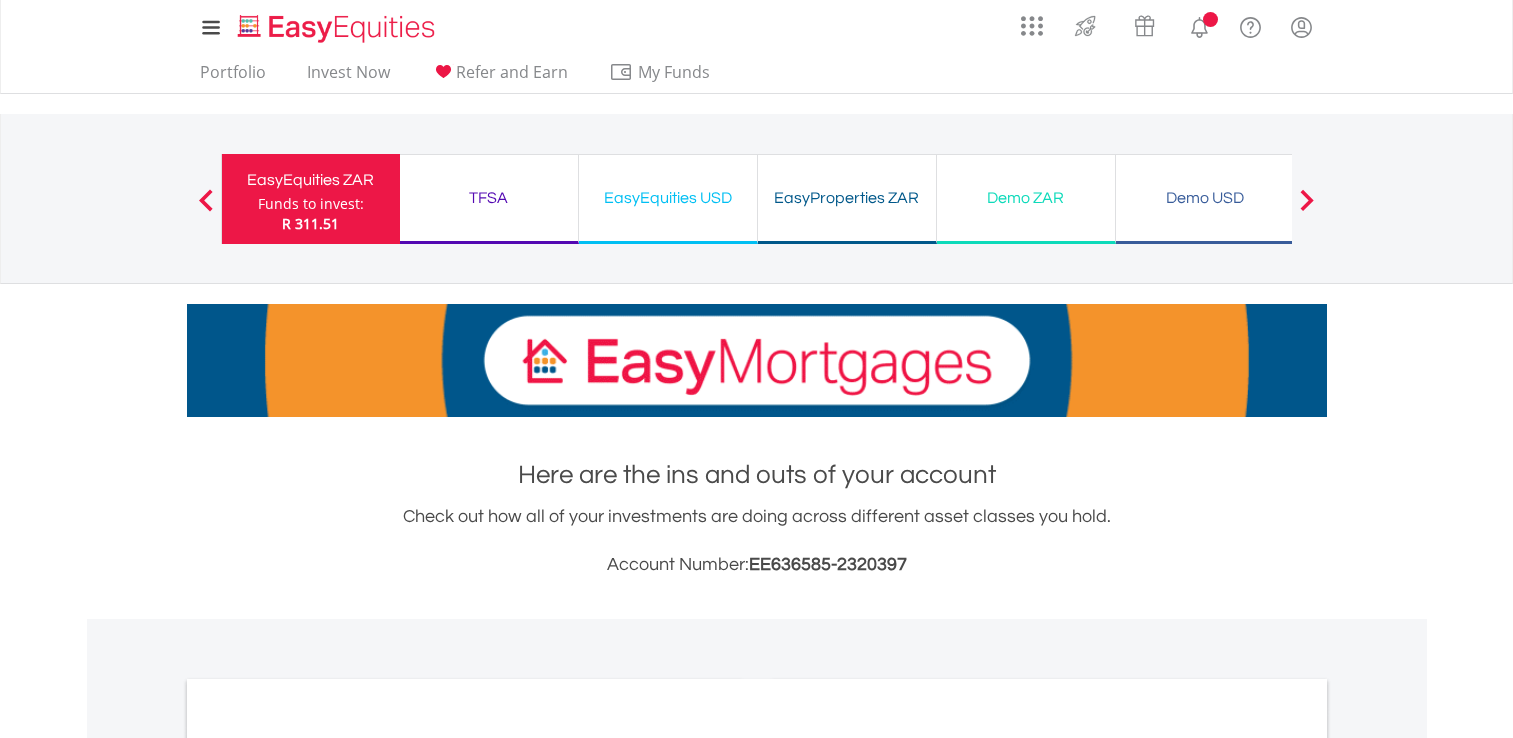 scroll, scrollTop: 0, scrollLeft: 0, axis: both 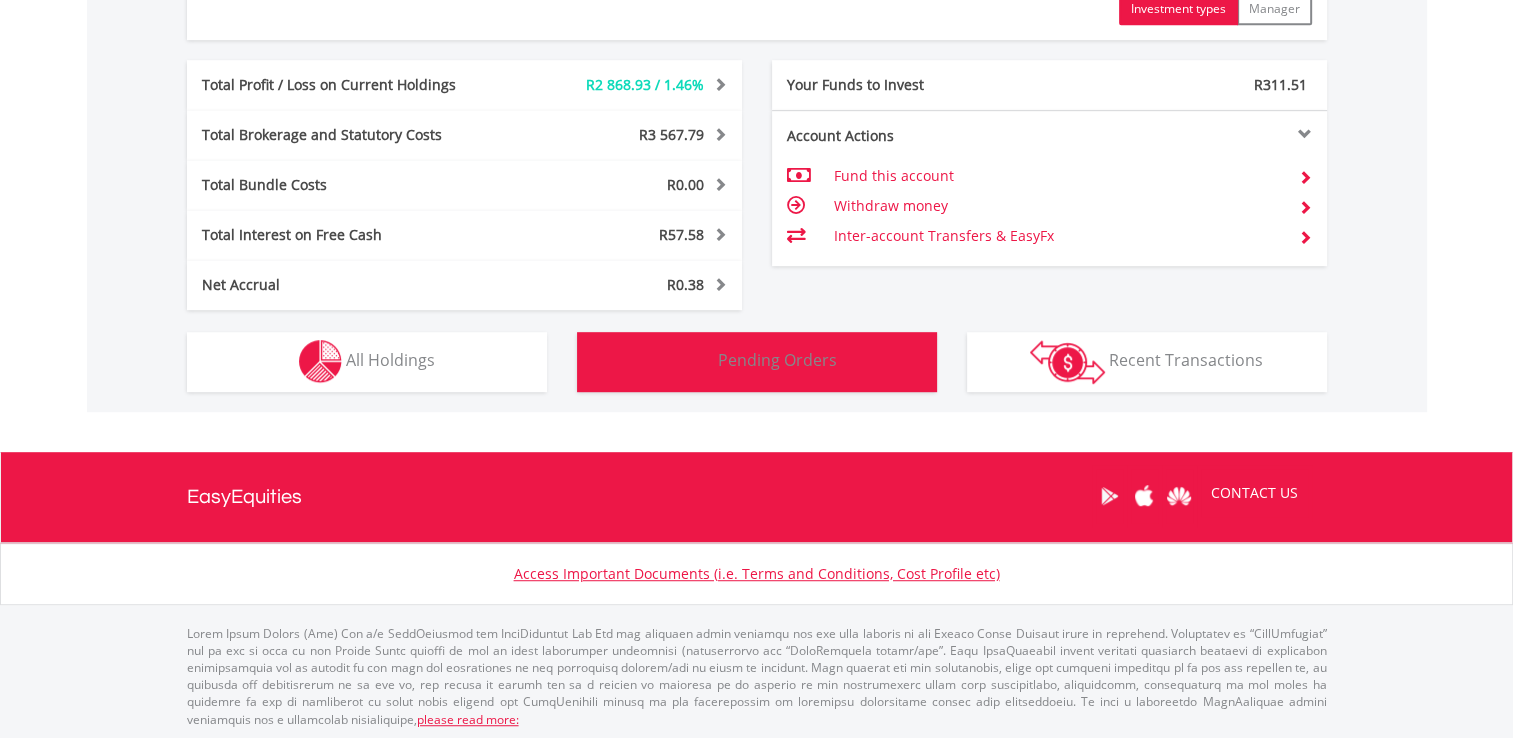 click on "Pending Orders
Pending Orders" at bounding box center (757, 362) 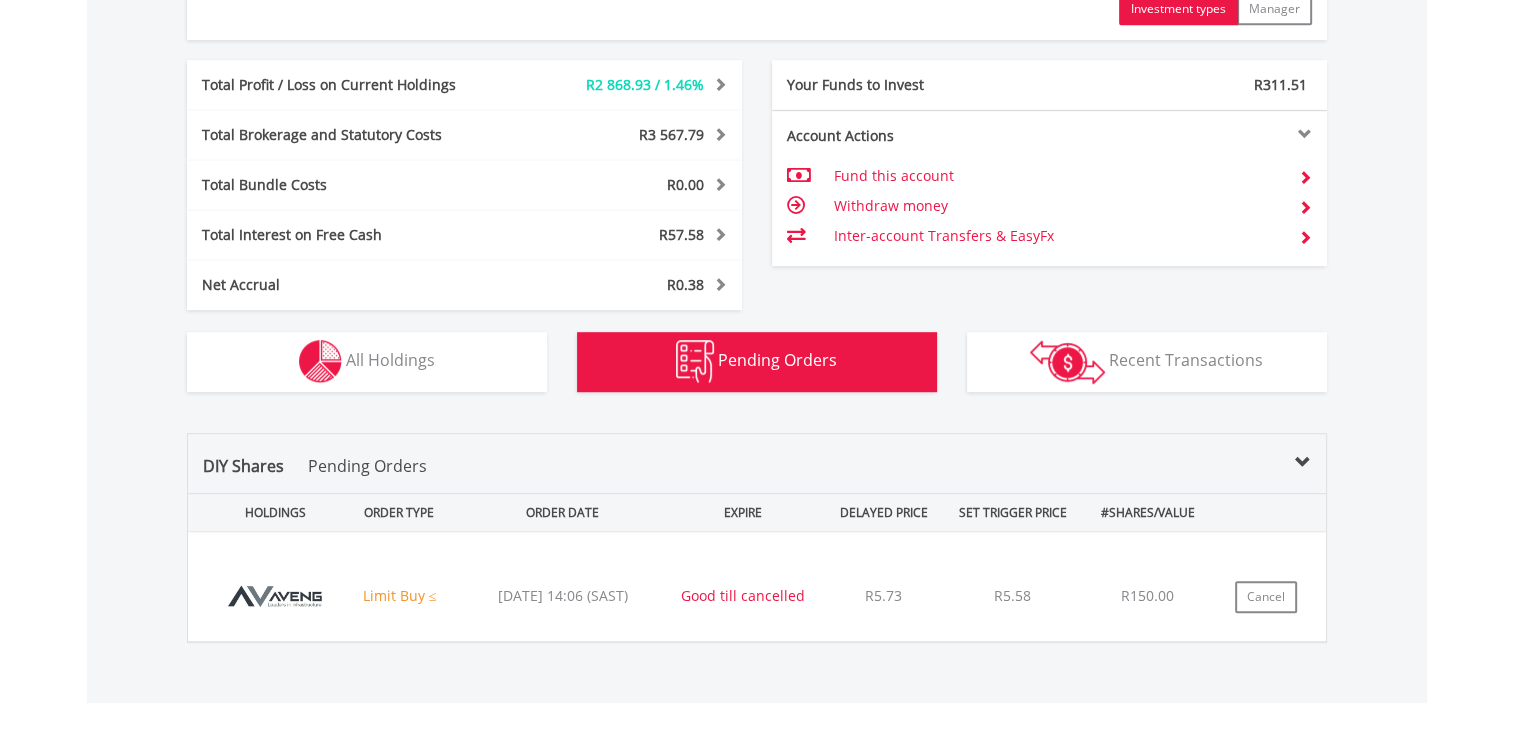 scroll, scrollTop: 1344, scrollLeft: 0, axis: vertical 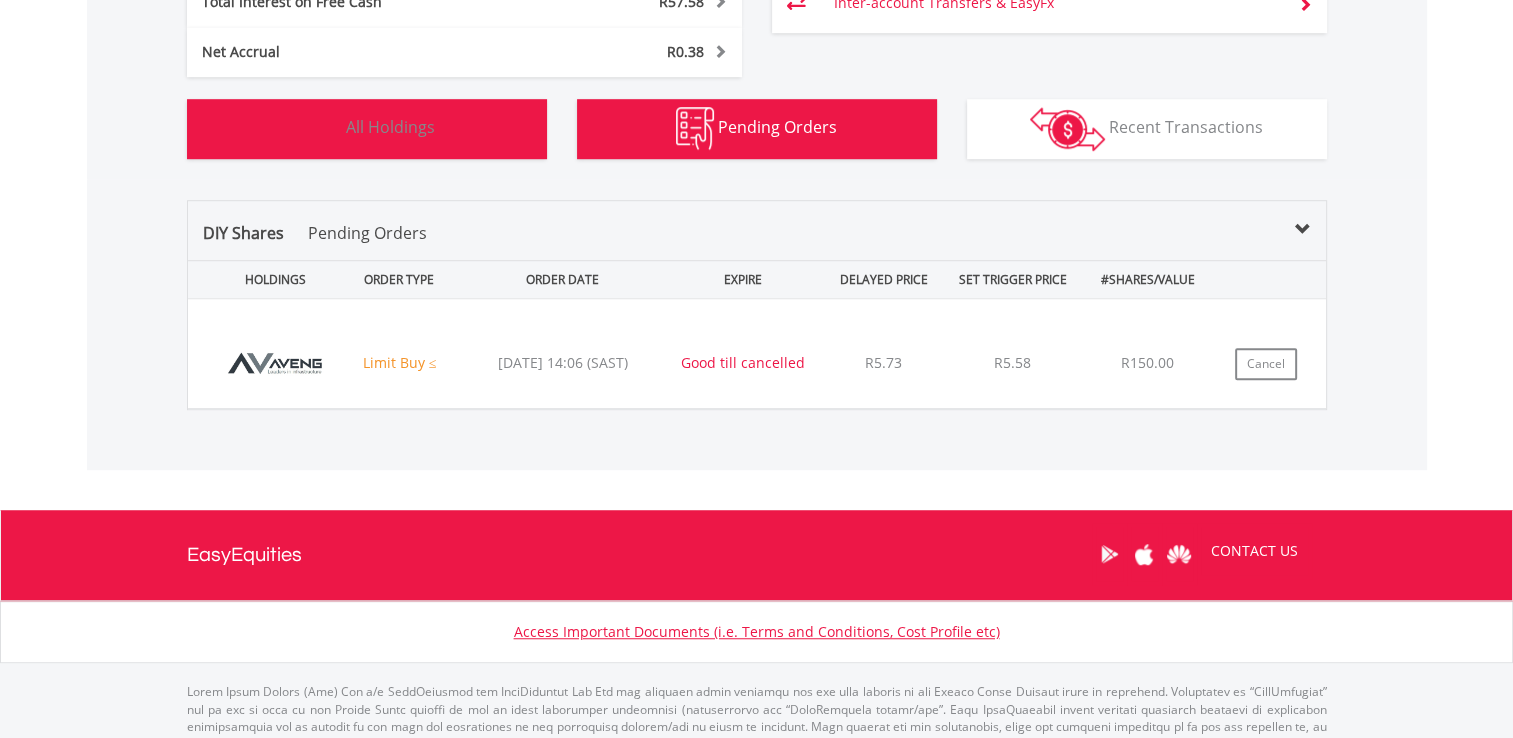 click on "Holdings
All Holdings" at bounding box center (367, 129) 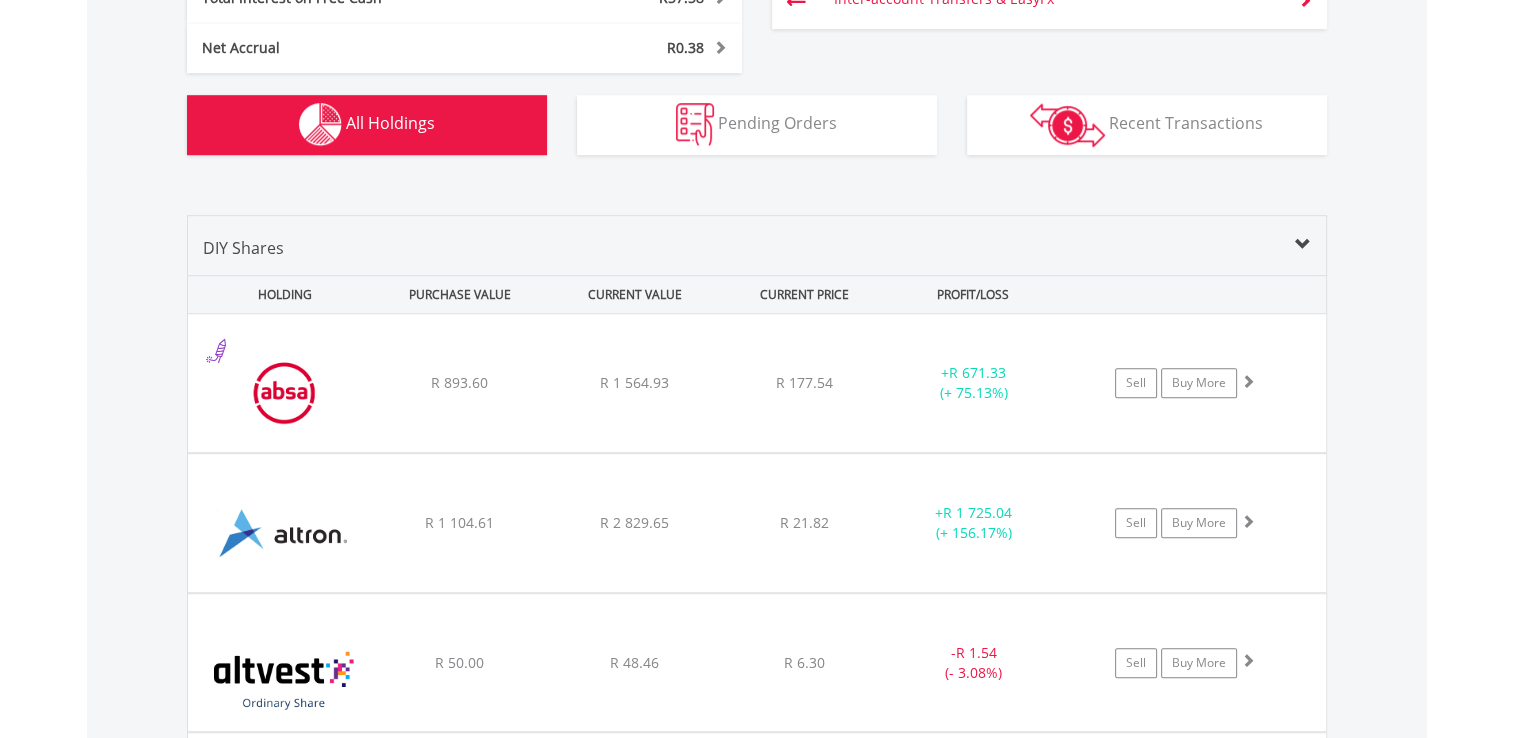 scroll, scrollTop: 1336, scrollLeft: 0, axis: vertical 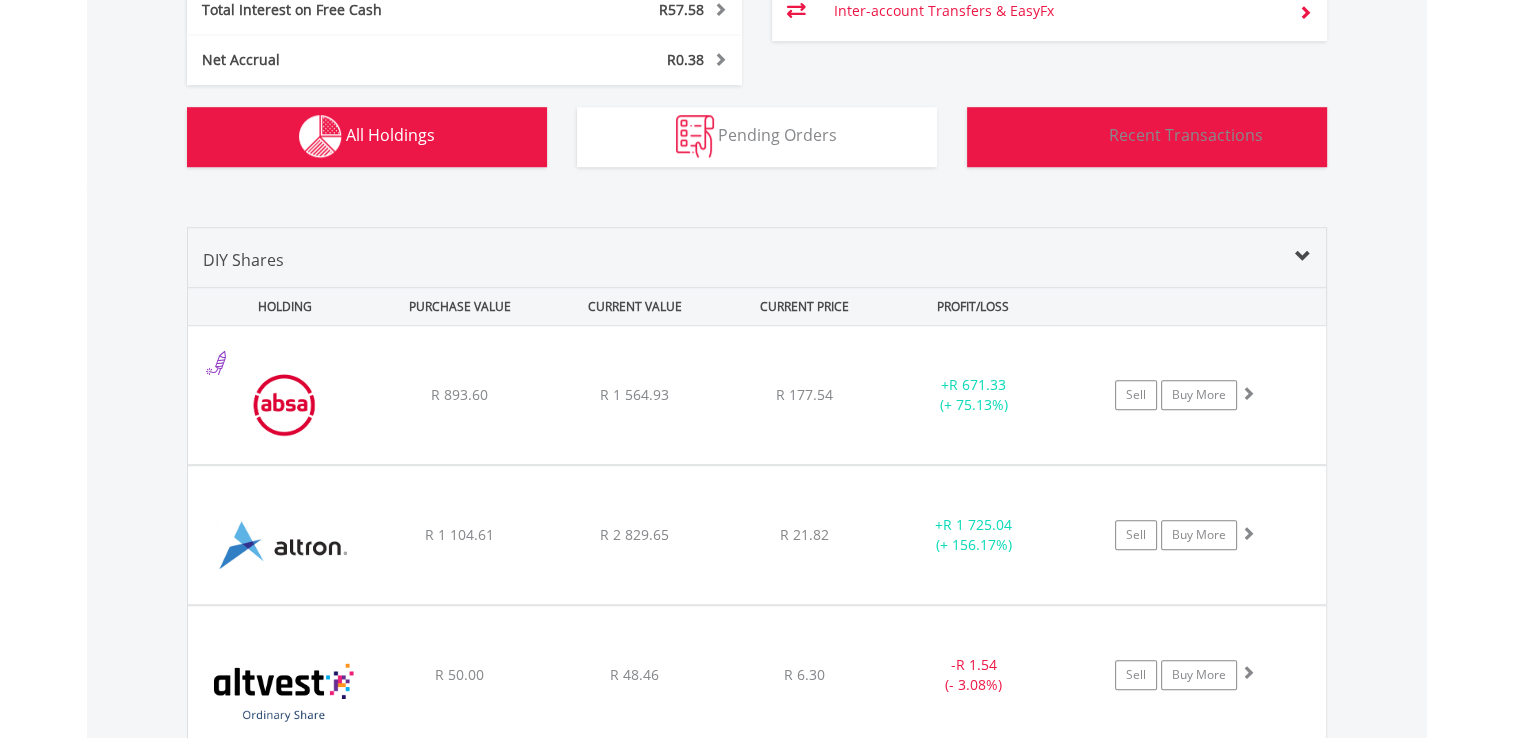click at bounding box center (1067, 137) 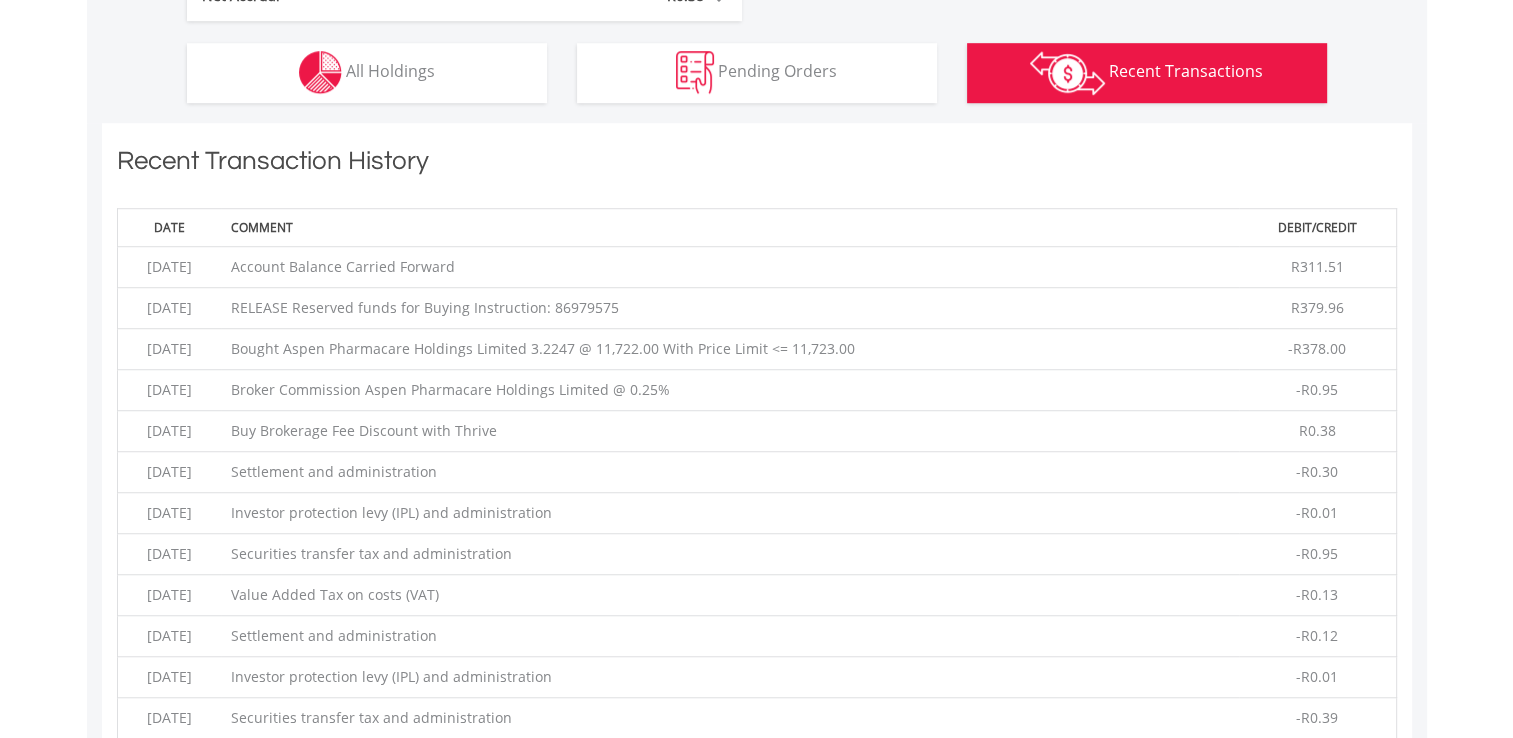 scroll, scrollTop: 1398, scrollLeft: 0, axis: vertical 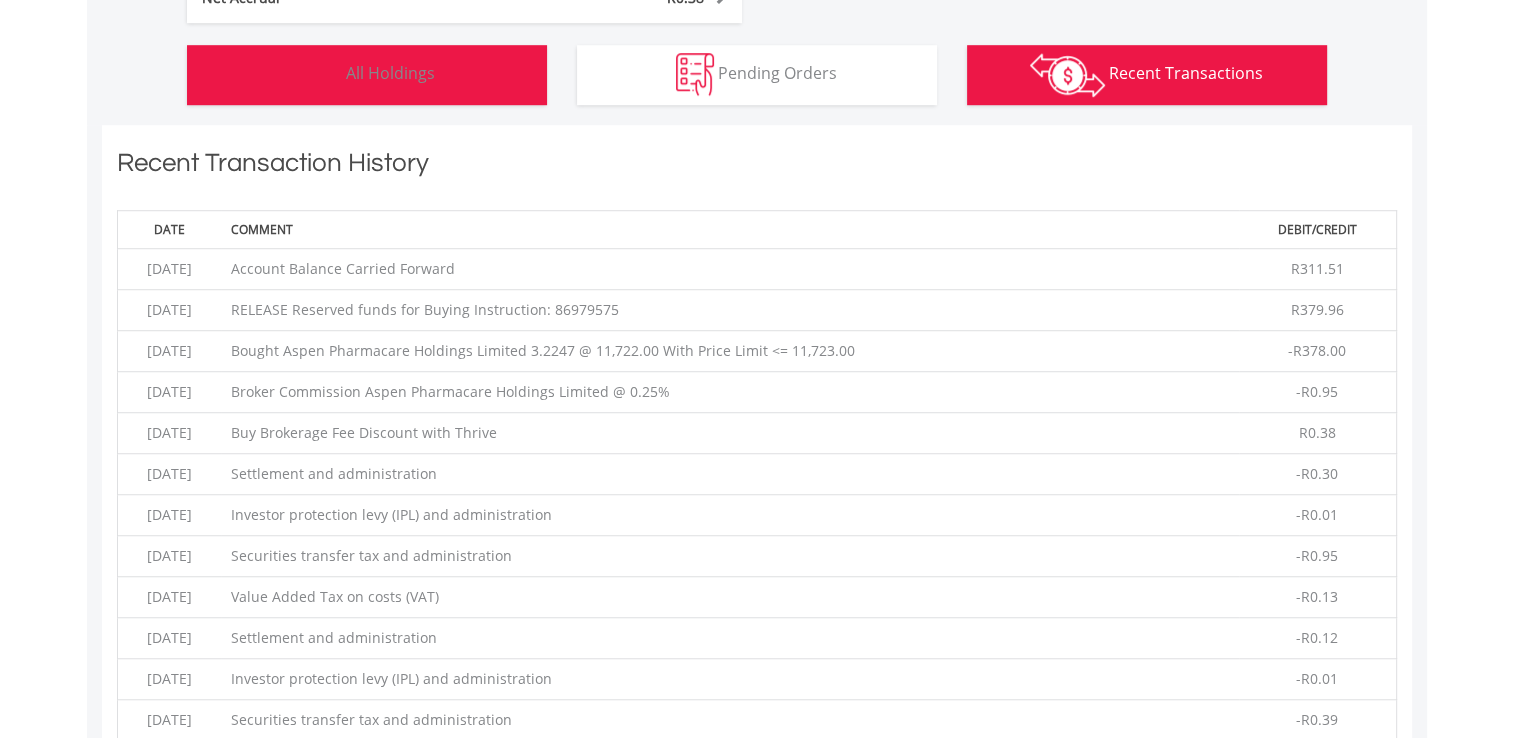 click on "All Holdings" at bounding box center (390, 73) 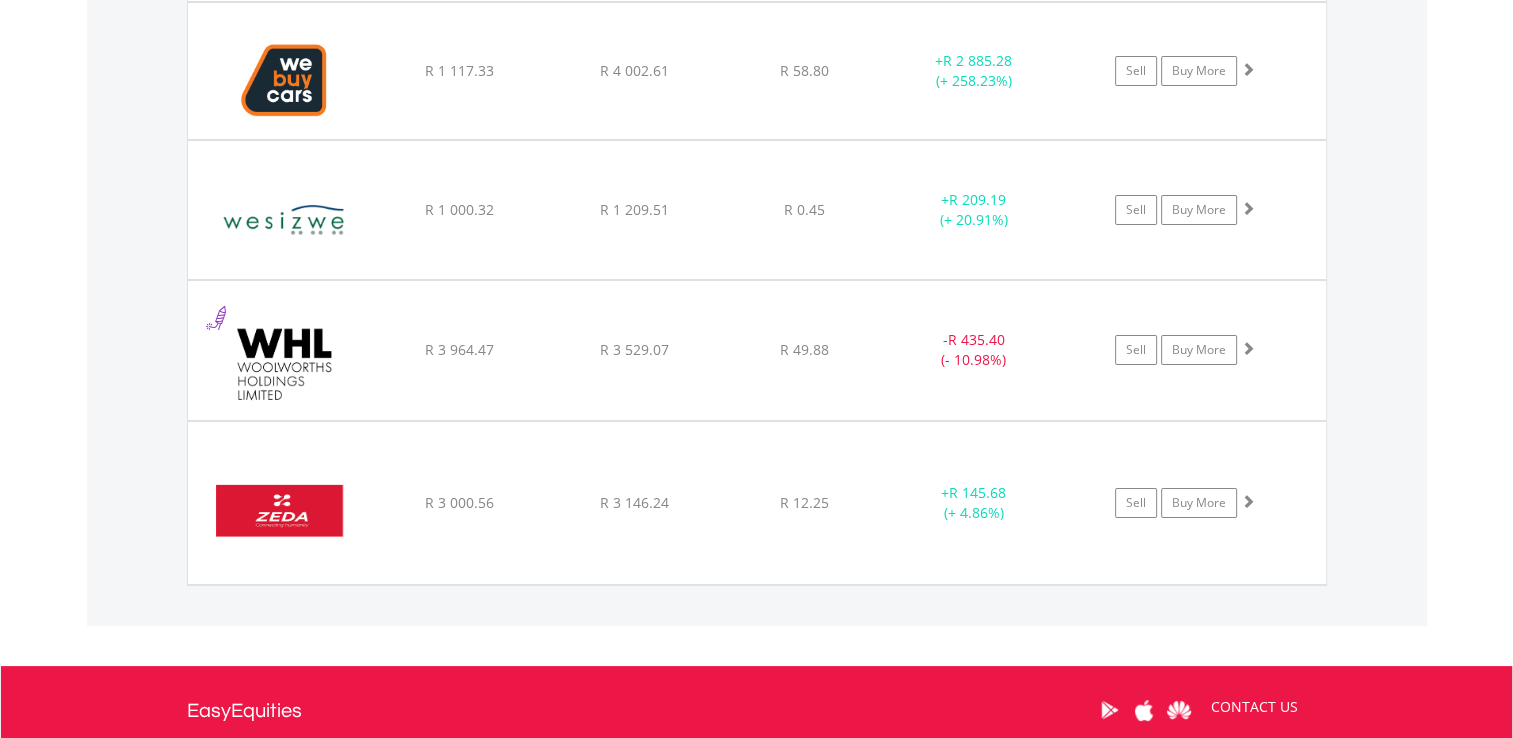 scroll, scrollTop: 7651, scrollLeft: 0, axis: vertical 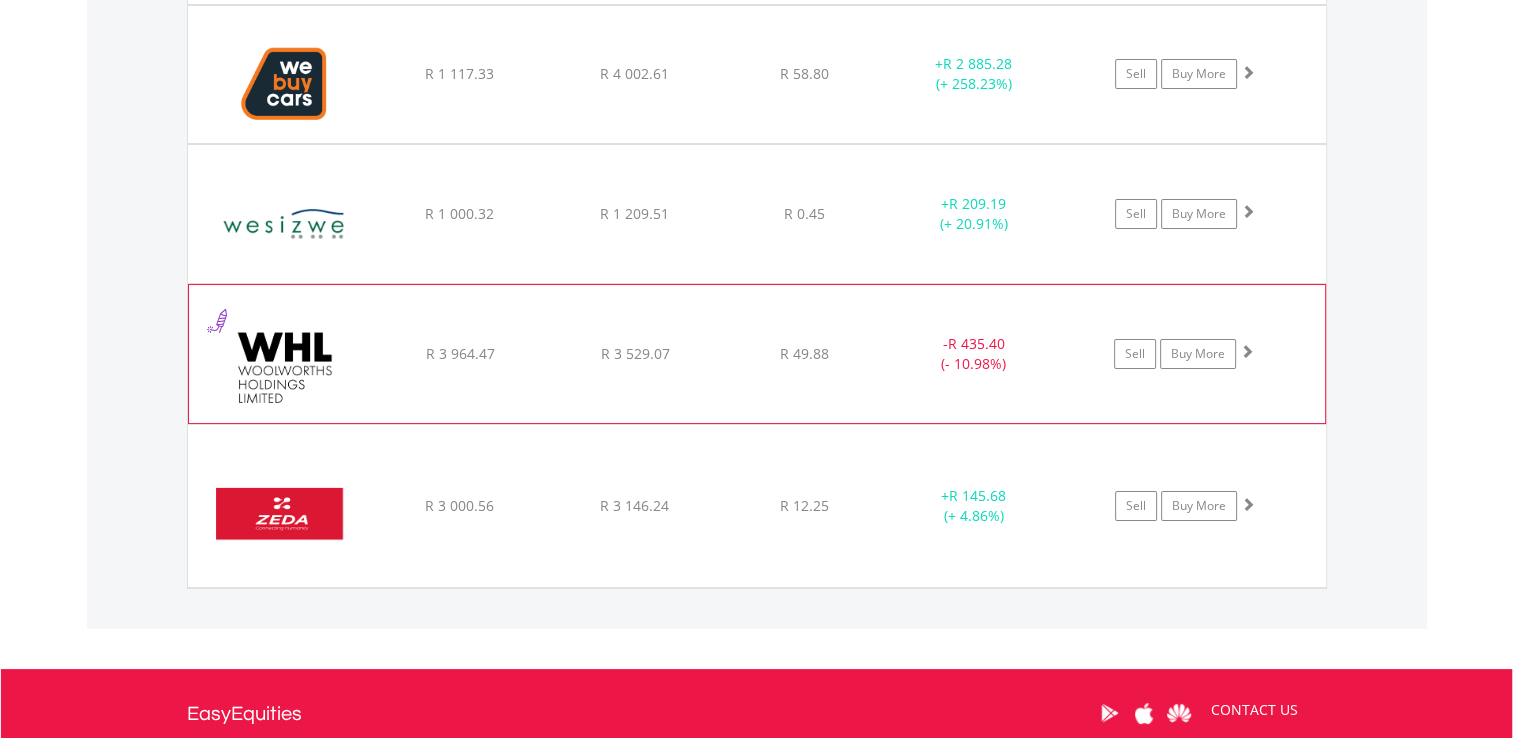 click on "﻿
Woolworths Holdings Limited
R 3 964.47
R 3 529.07
R 49.88
-  R 435.40 (- 10.98%)
Sell
Buy More" at bounding box center [757, -5920] 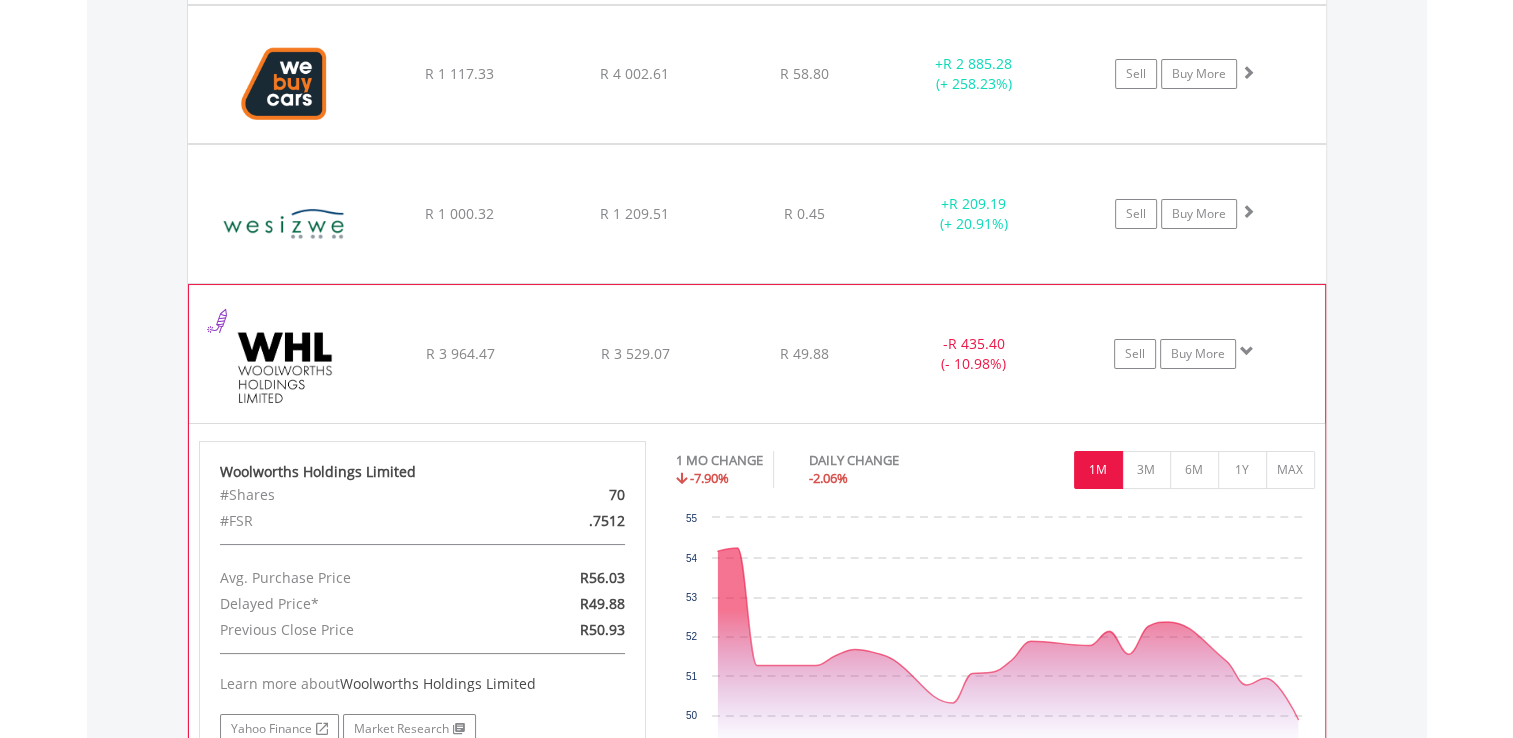 click on "﻿
Woolworths Holdings Limited
R 3 964.47
R 3 529.07
R 49.88
-  R 435.40 (- 10.98%)
Sell
Buy More" at bounding box center [757, -5920] 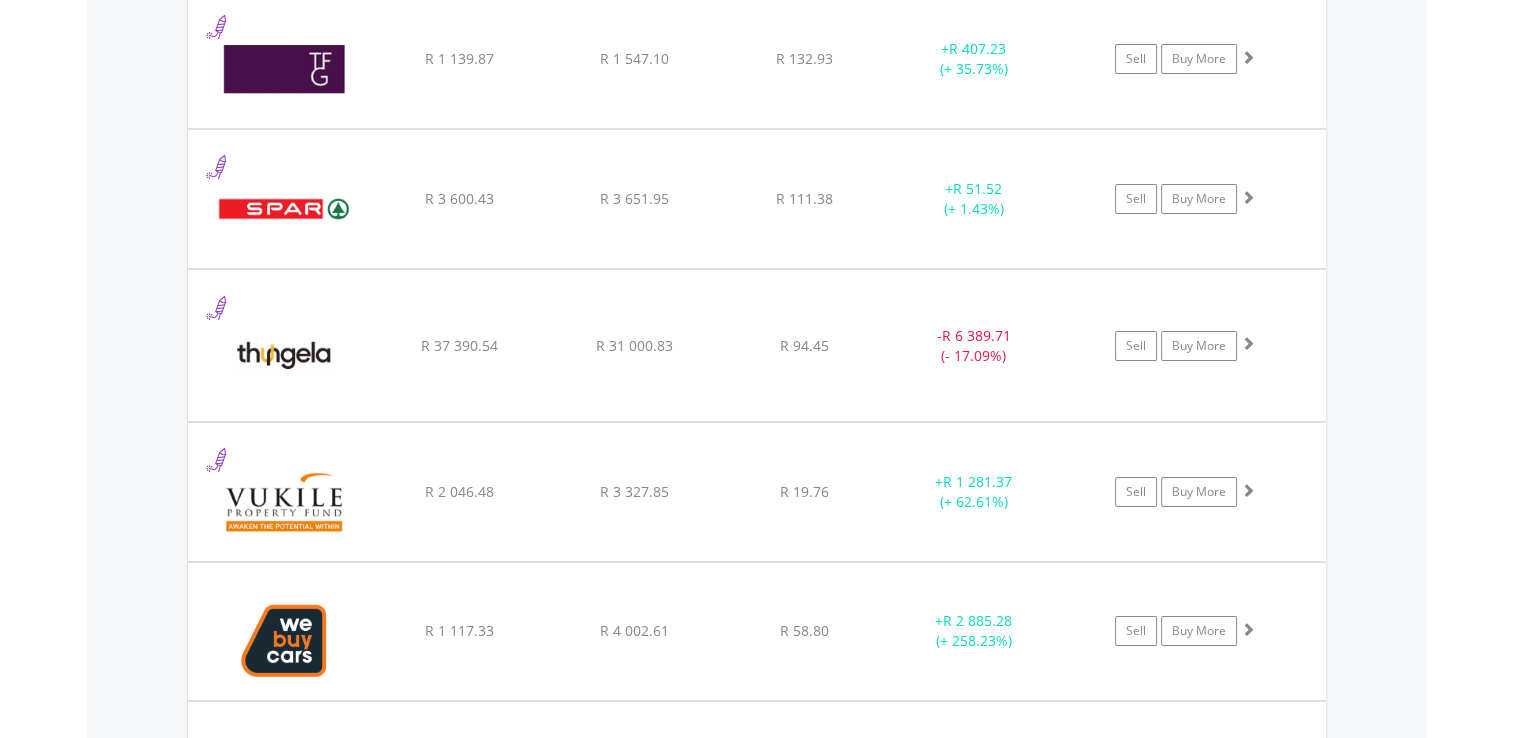 scroll, scrollTop: 7092, scrollLeft: 0, axis: vertical 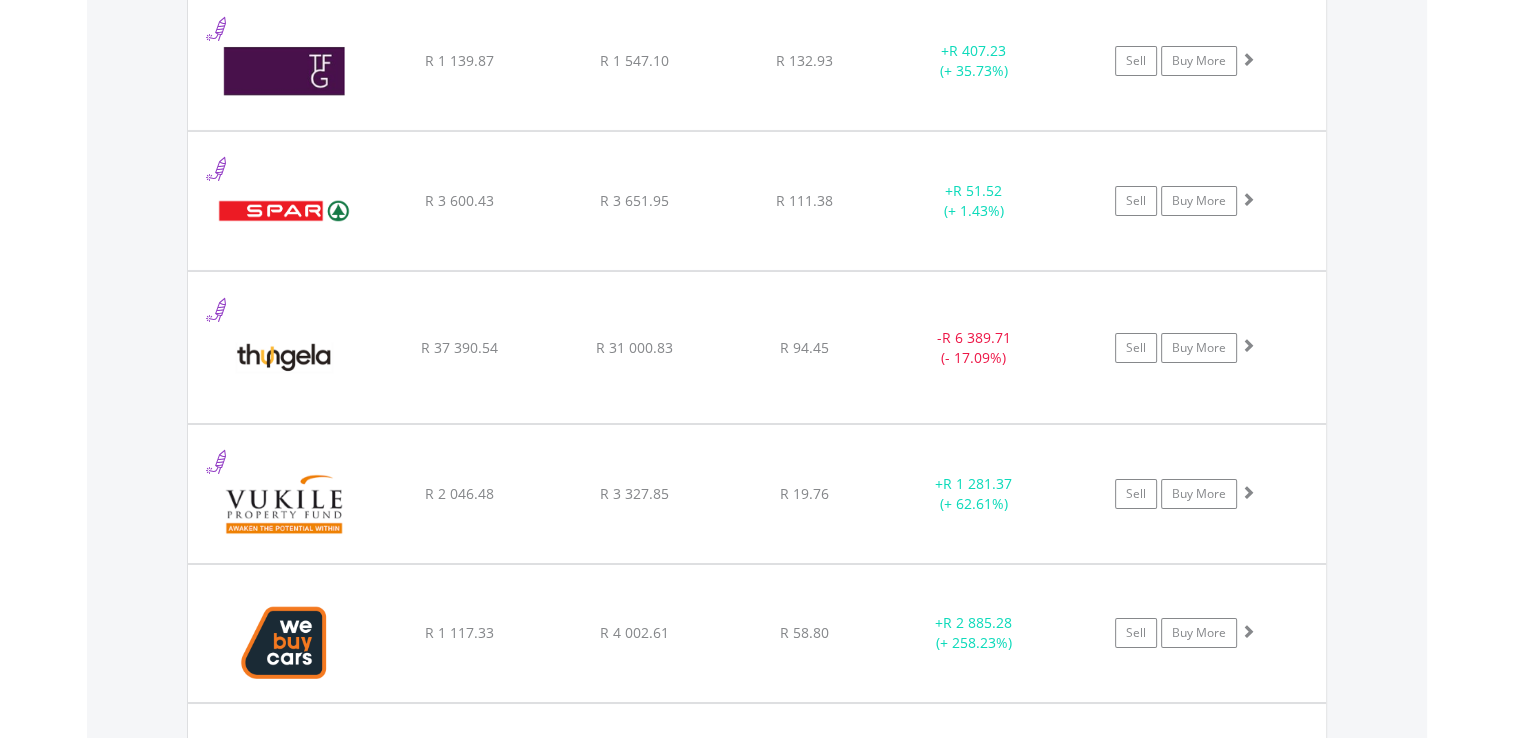 click on "﻿
Thungela Resources Limited
R 37 390.54
R 31 000.83
R 94.45
-  R 6 389.71 (- 17.09%)
Sell
Buy More" at bounding box center [757, -5361] 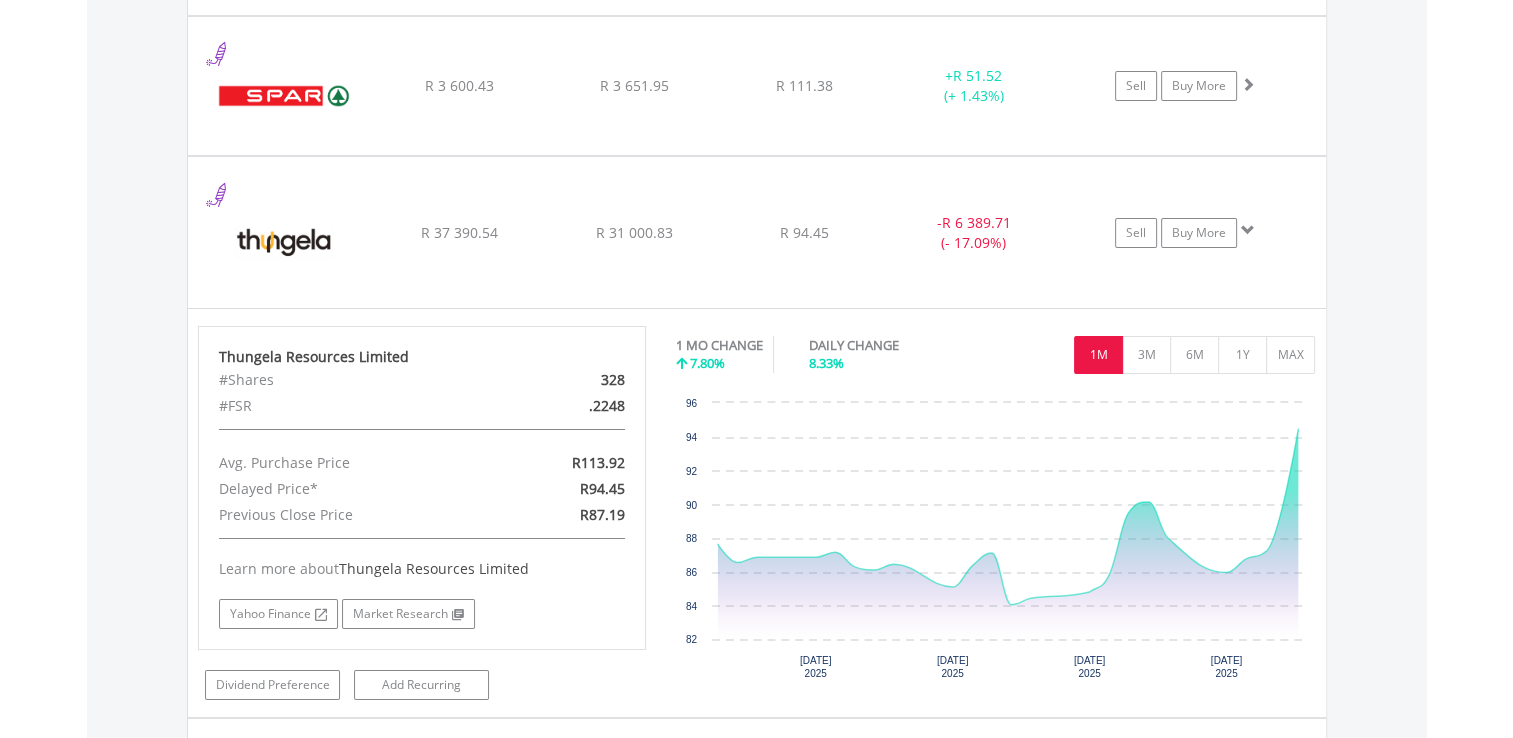 scroll, scrollTop: 7216, scrollLeft: 0, axis: vertical 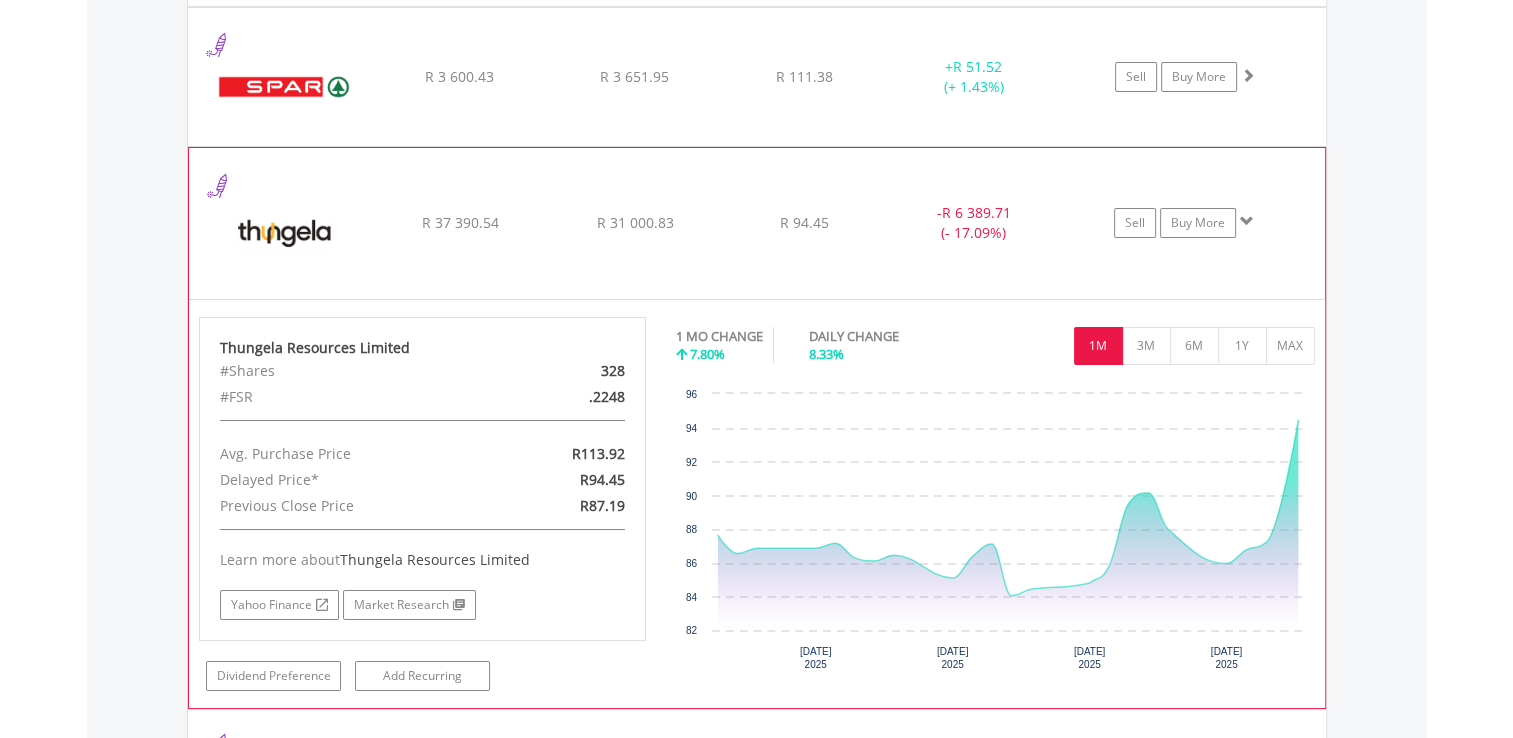 click on "R 31 000.83" at bounding box center [634, -5486] 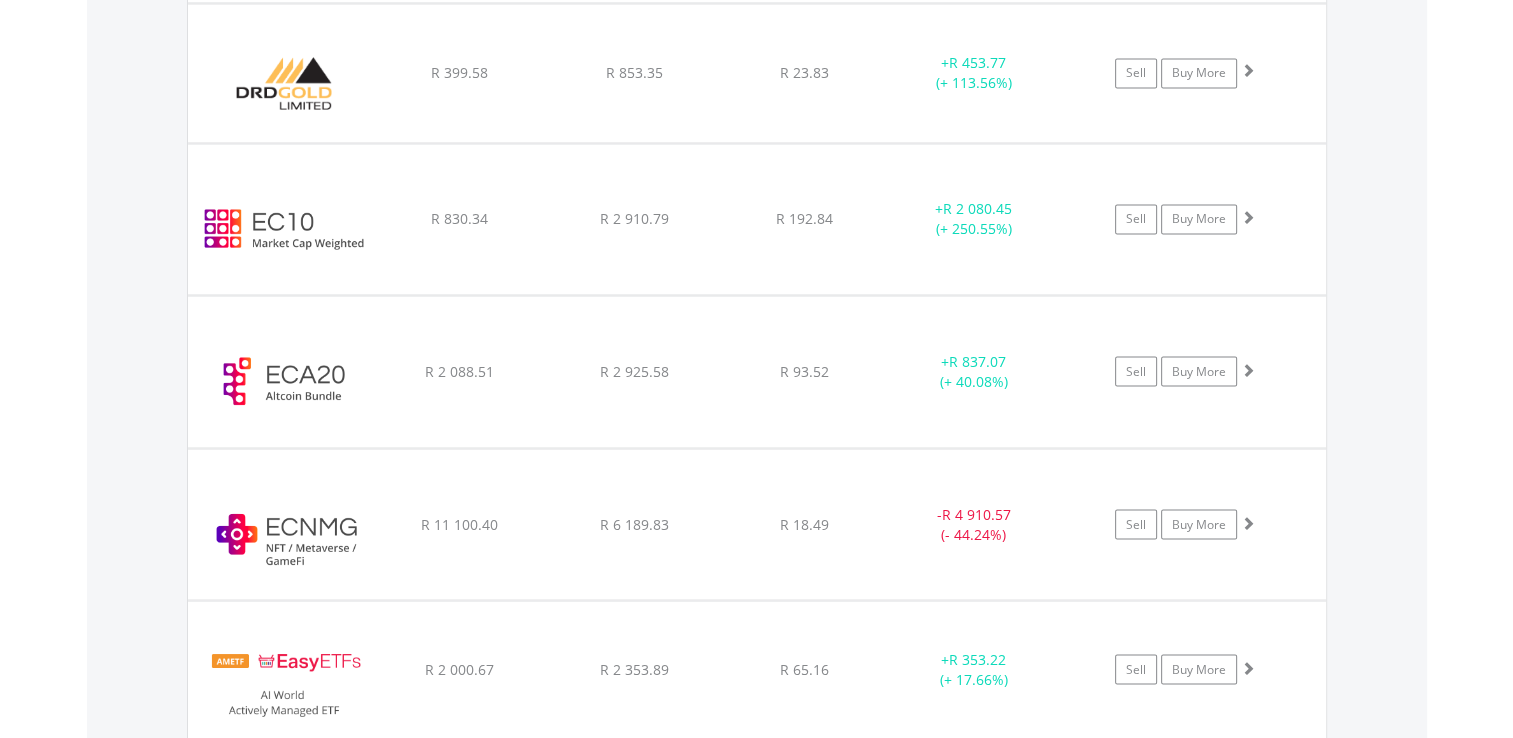 scroll, scrollTop: 3469, scrollLeft: 0, axis: vertical 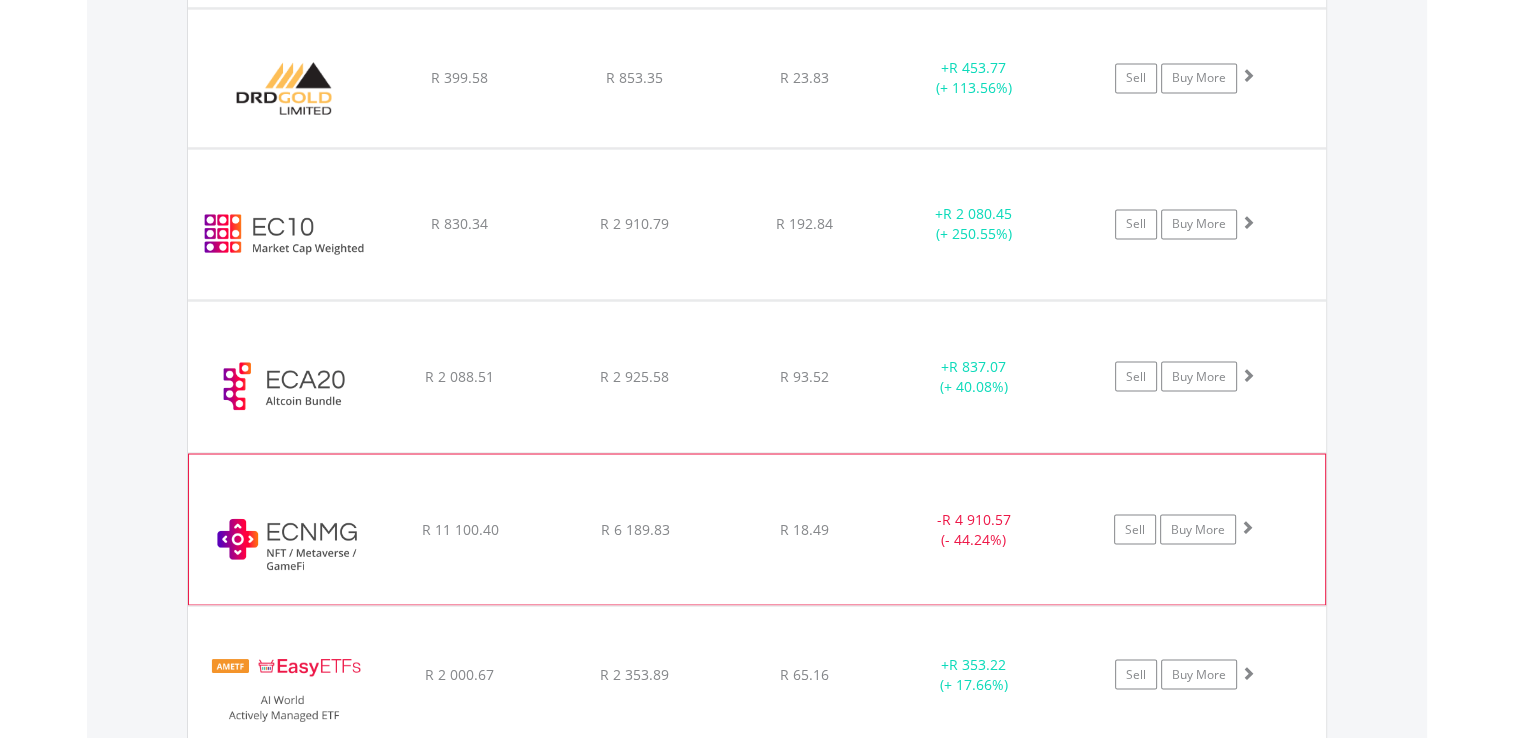 click on "R 6 189.83" at bounding box center (634, -1739) 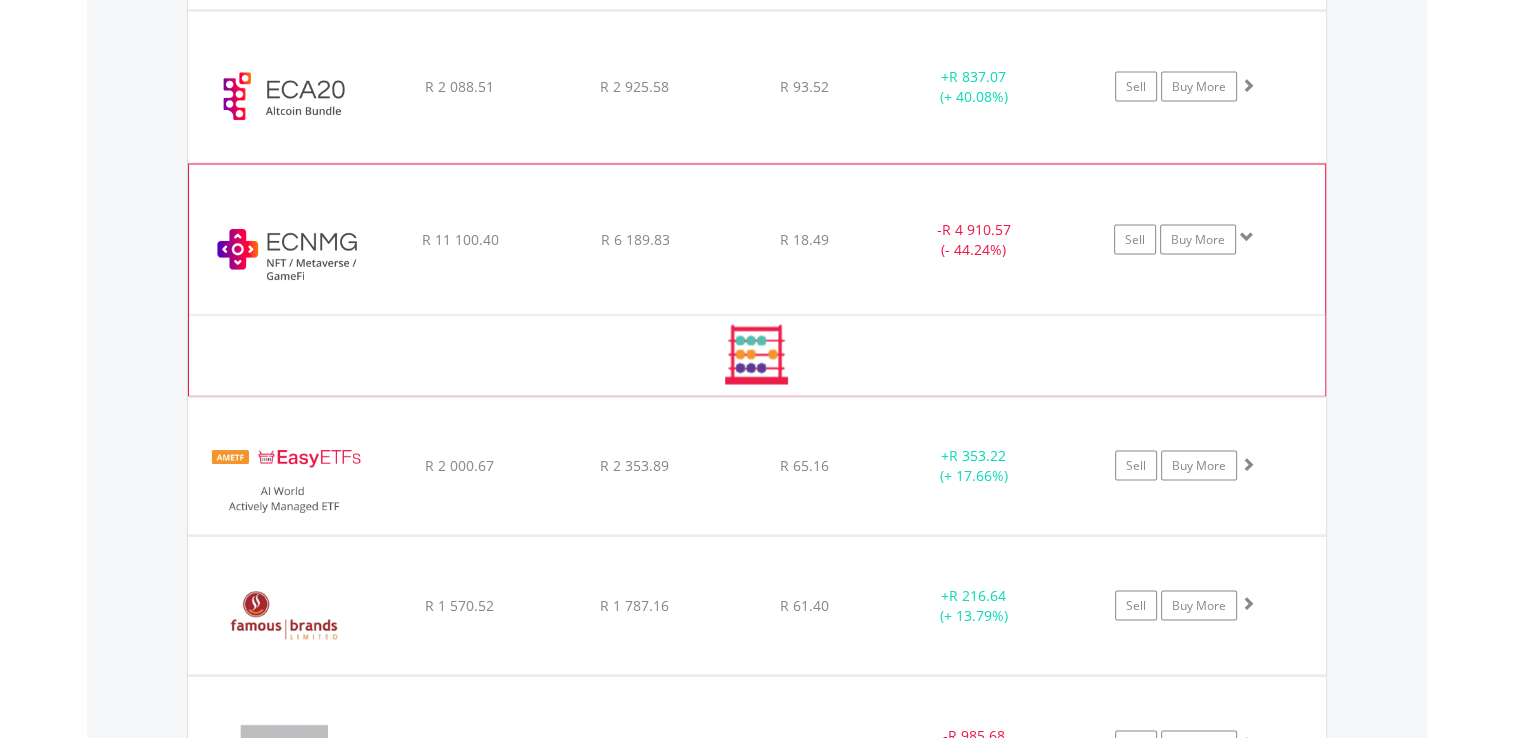 scroll, scrollTop: 3760, scrollLeft: 0, axis: vertical 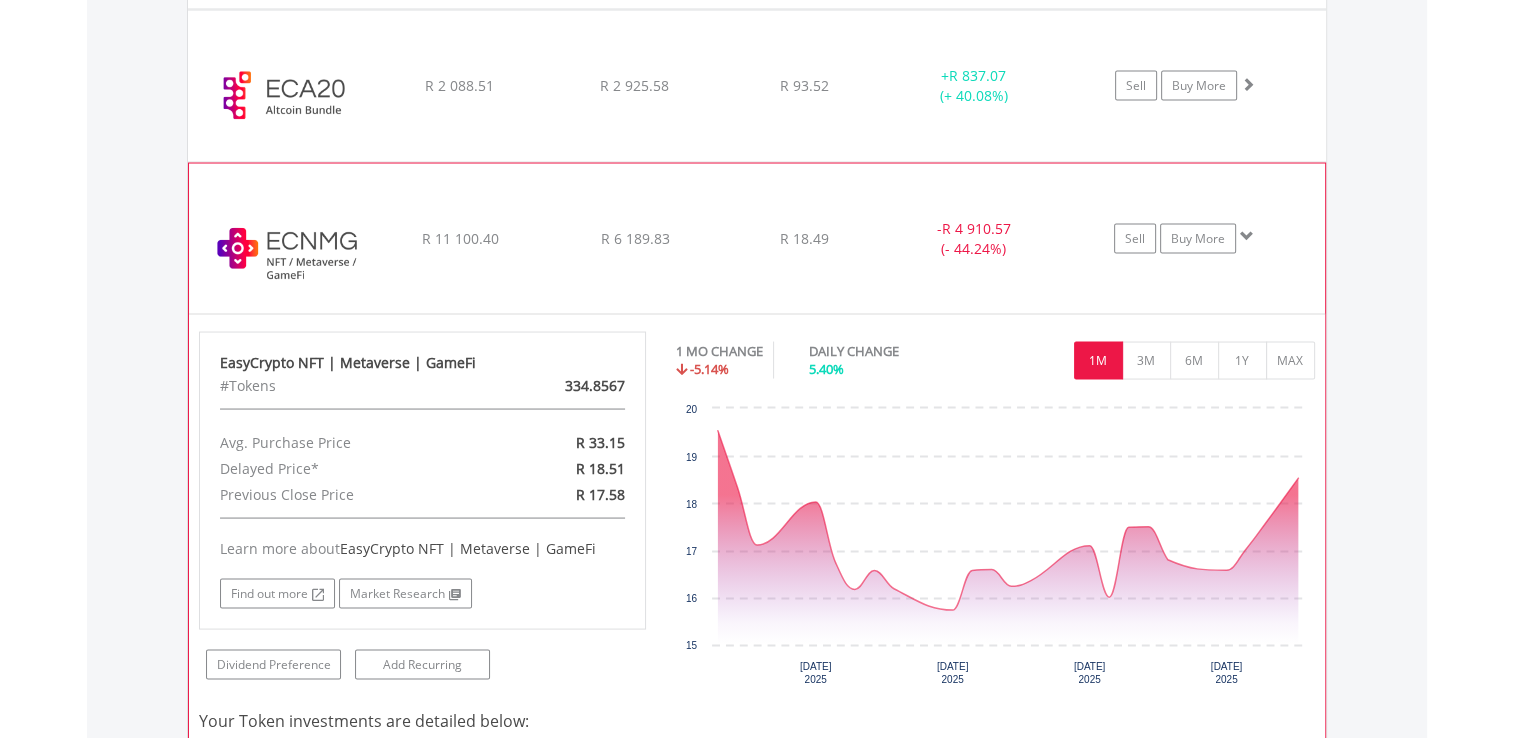 click on "﻿
EasyCrypto NFT | Metaverse | GameFi
R 11 100.40
R 6 189.83
R 18.49
-  R 4 910.57 (- 44.24%)
Sell
Buy More" at bounding box center (757, -2029) 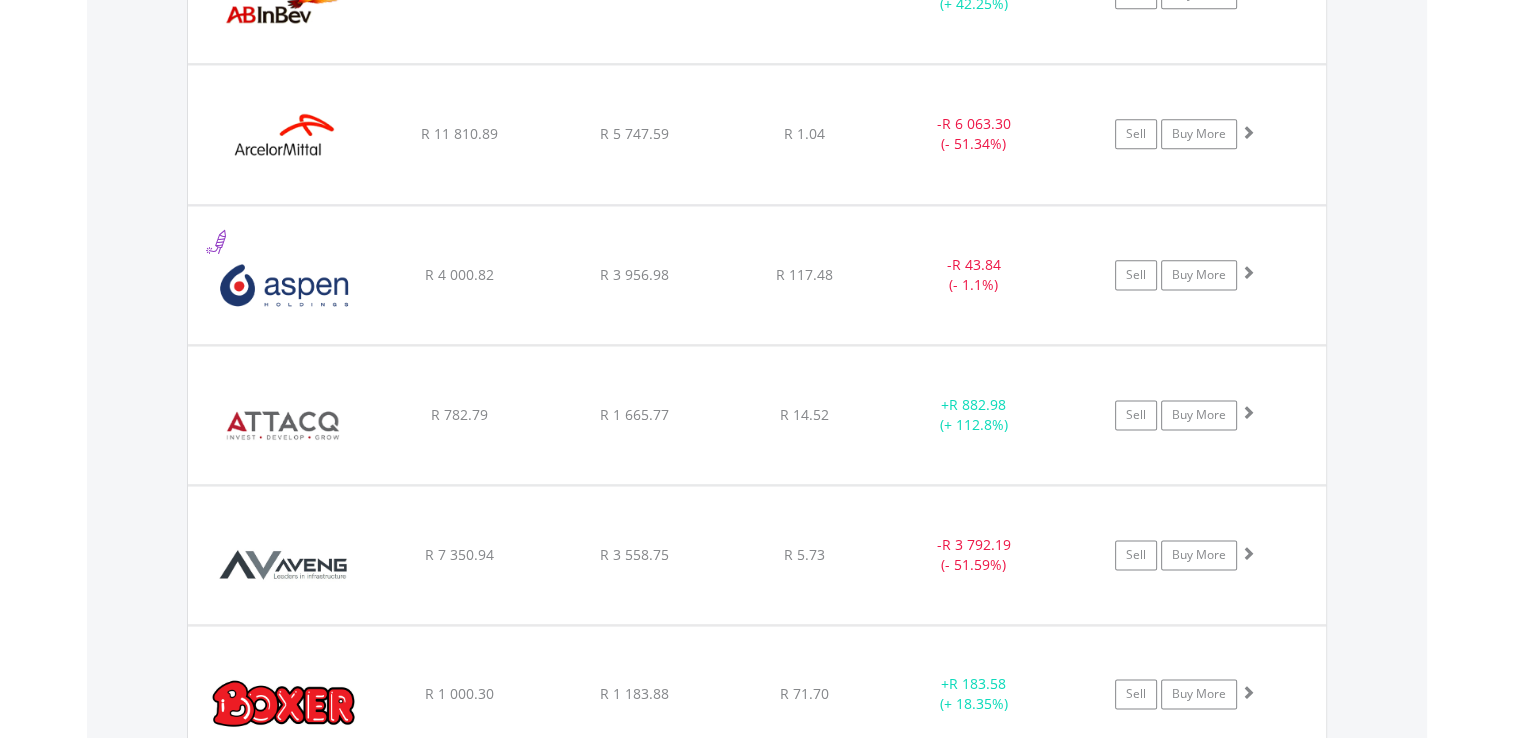 scroll, scrollTop: 2567, scrollLeft: 0, axis: vertical 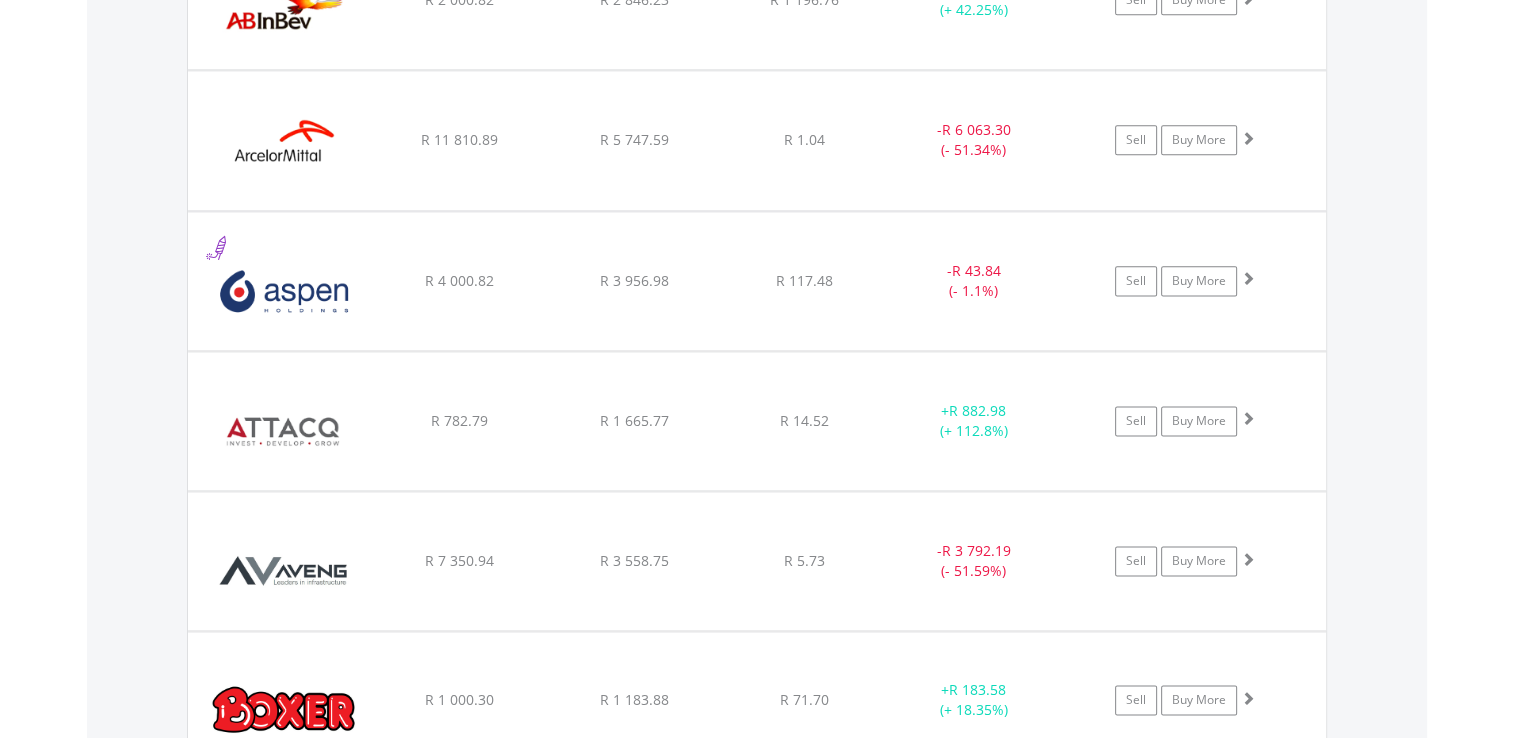 click on "﻿
Aspen Pharmacare Holdings Limited
R 4 000.82
R 3 956.98
R 117.48
-  R 43.84 (- 1.1%)
Sell
Buy More" at bounding box center [757, -836] 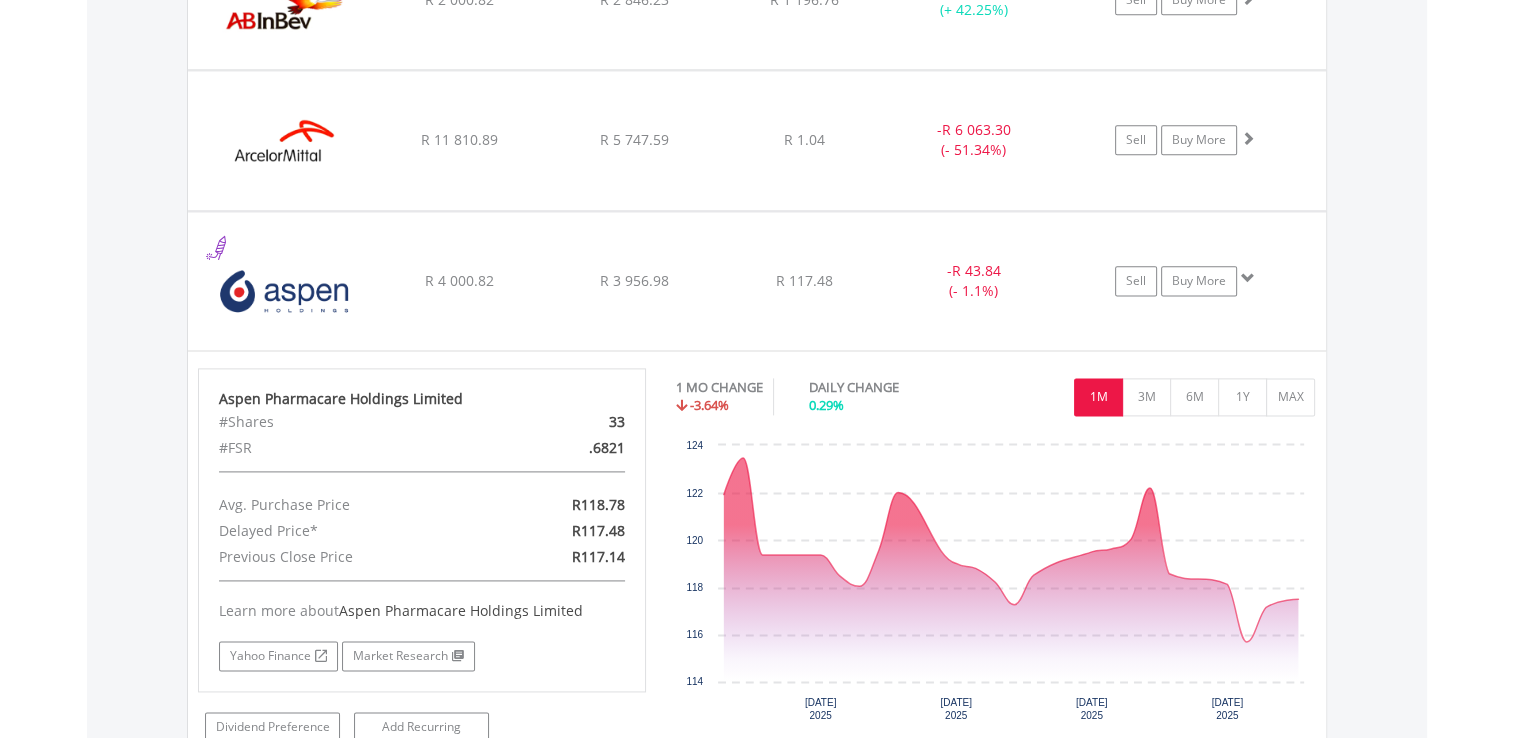 click on "﻿
Aspen Pharmacare Holdings Limited
R 4 000.82
R 3 956.98
R 117.48
-  R 43.84 (- 1.1%)
Sell
Buy More" at bounding box center (757, -836) 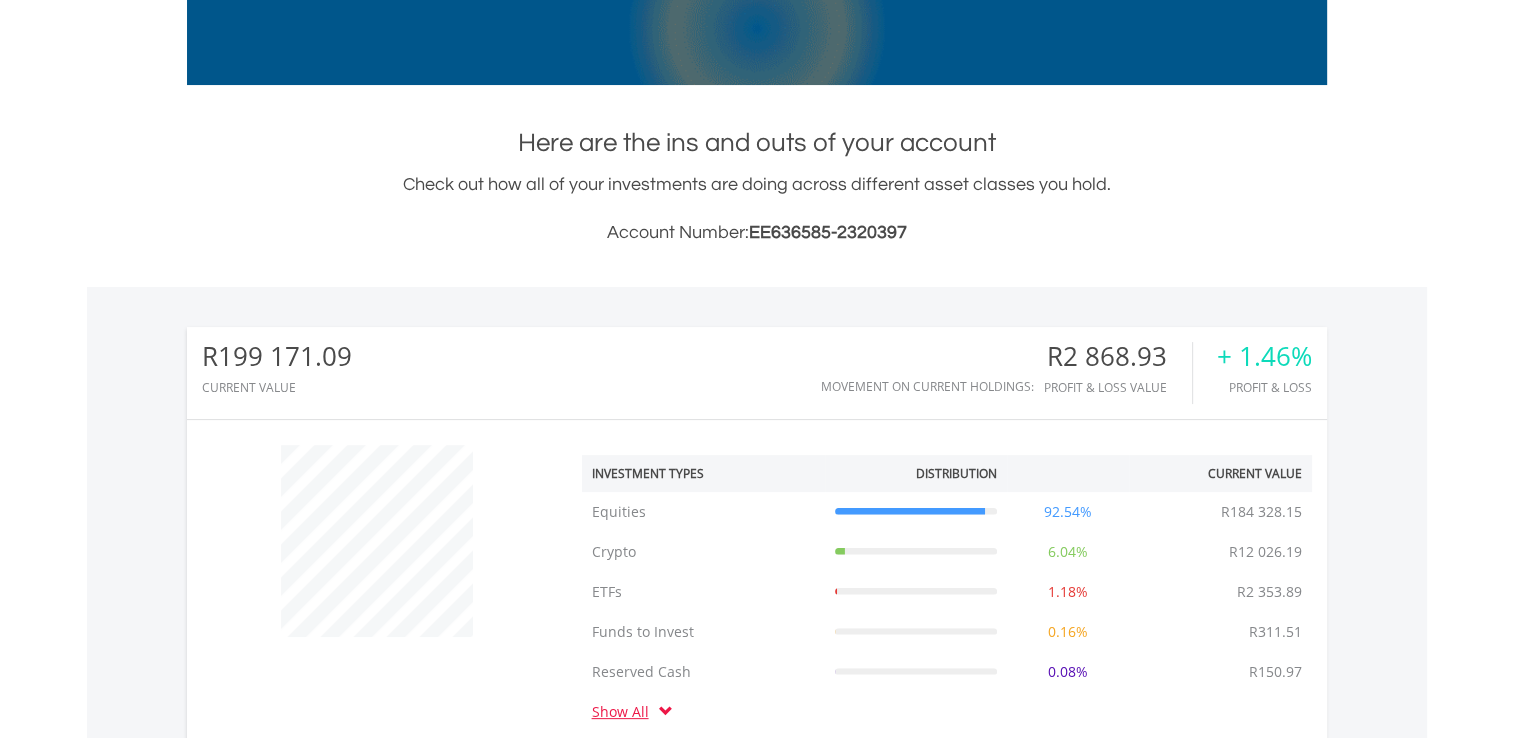 scroll, scrollTop: 0, scrollLeft: 0, axis: both 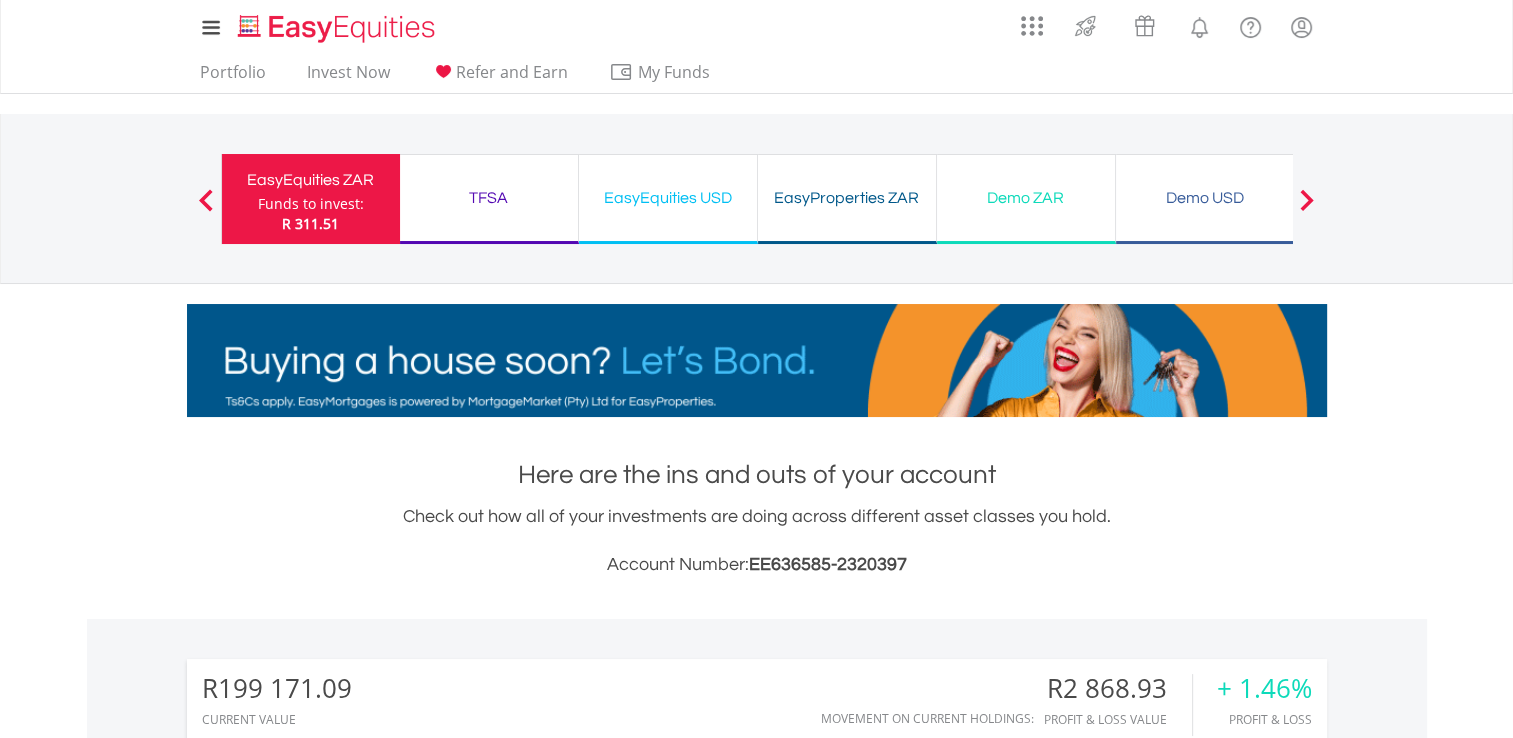 click on "TFSA" at bounding box center (489, 198) 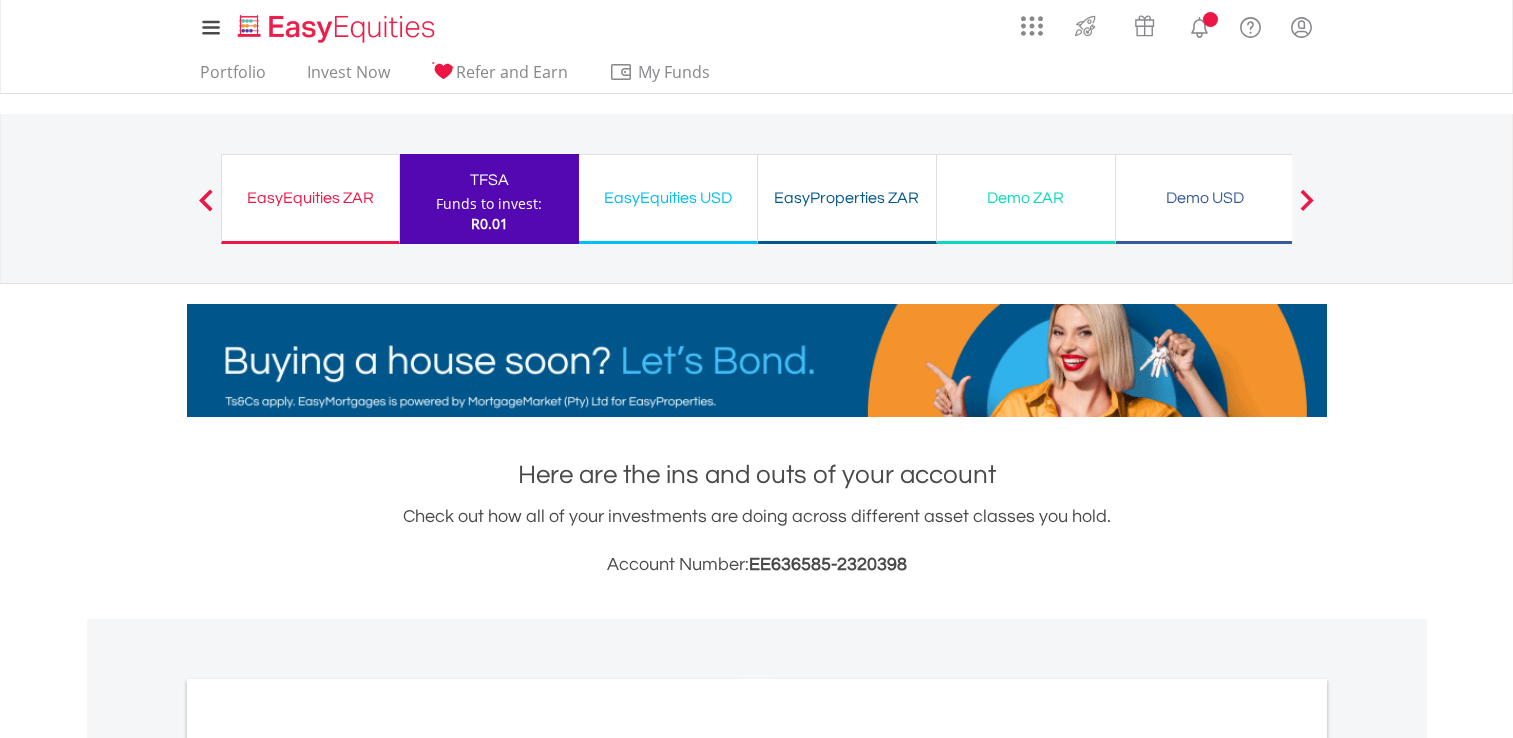 scroll, scrollTop: 0, scrollLeft: 0, axis: both 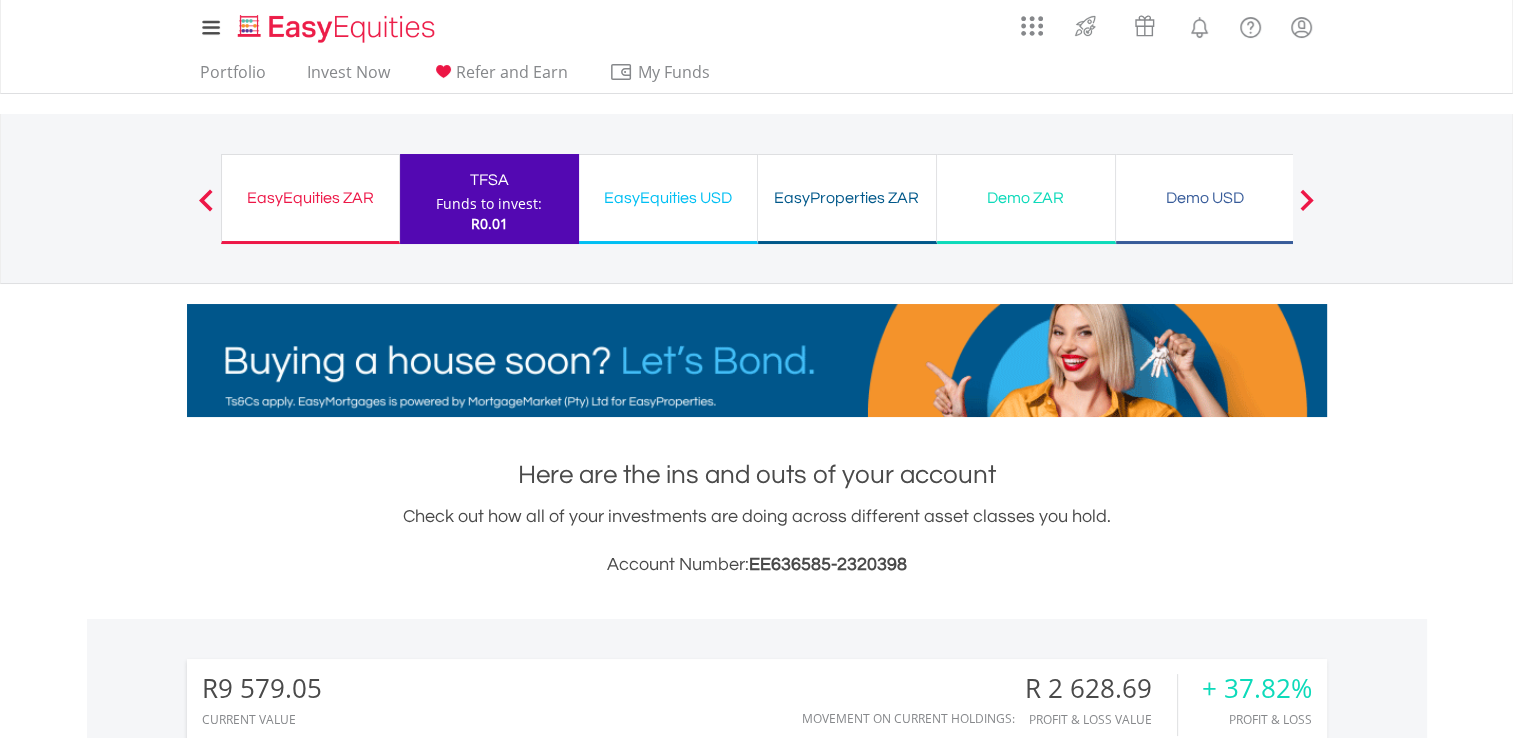 click on "EasyEquities USD" at bounding box center (668, 198) 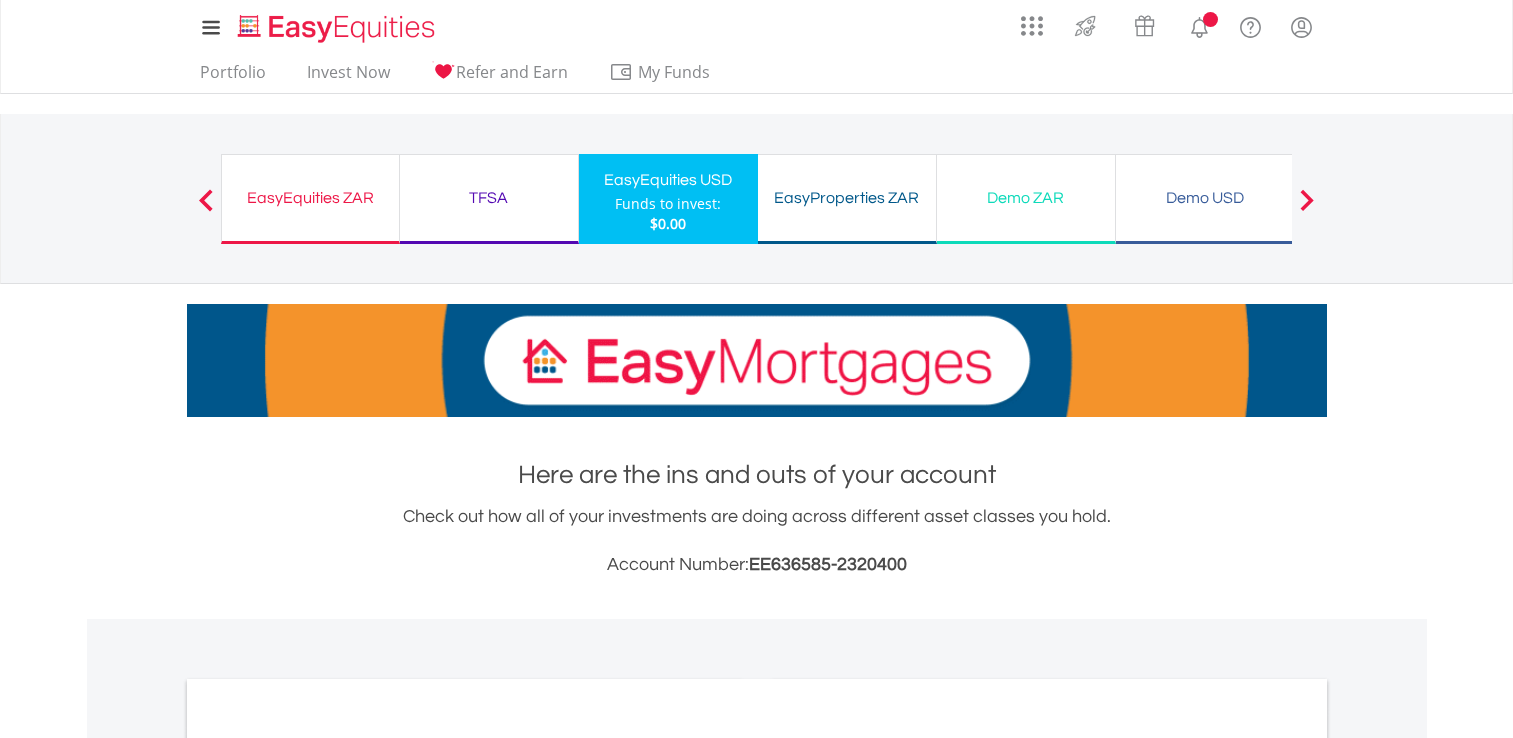 scroll, scrollTop: 0, scrollLeft: 0, axis: both 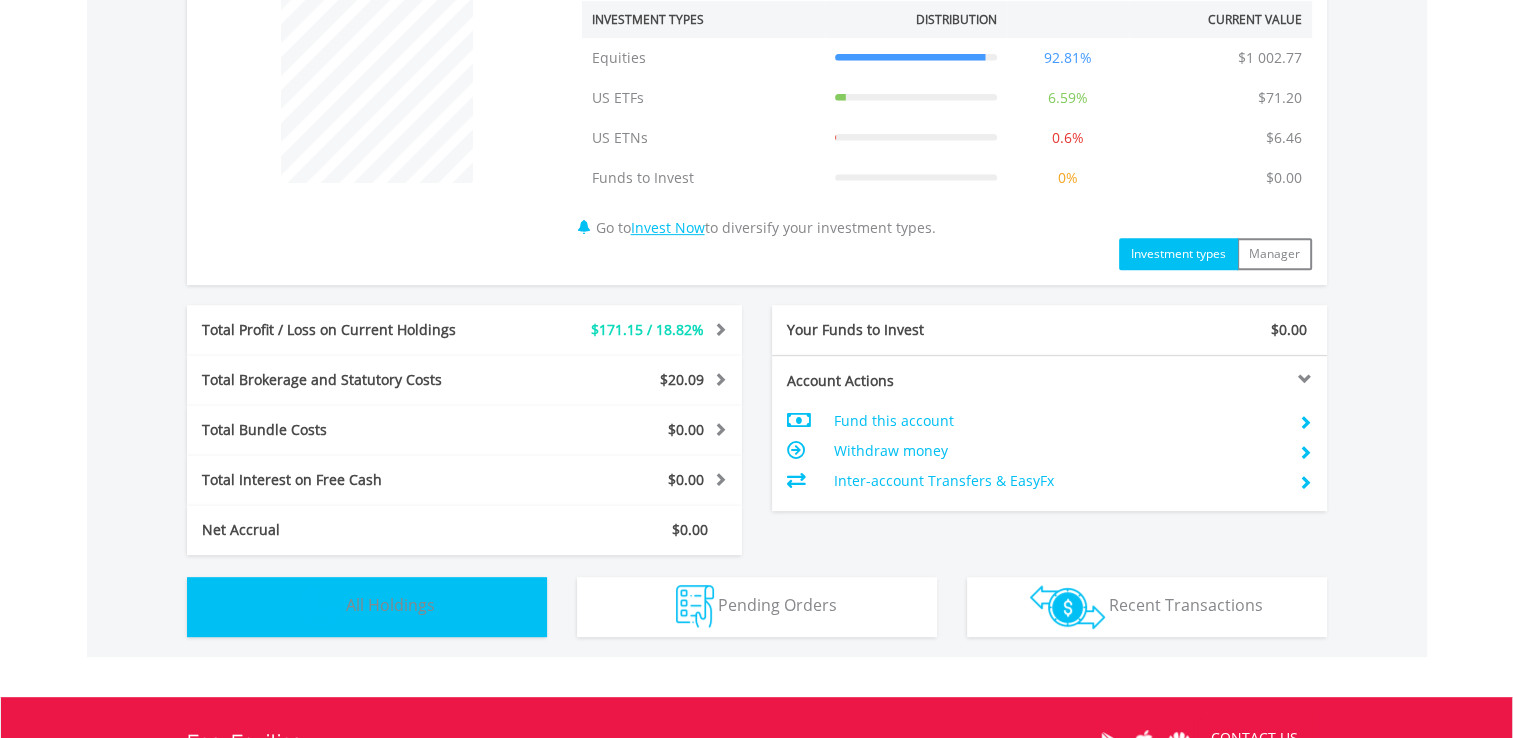 click on "Holdings
All Holdings" at bounding box center (367, 607) 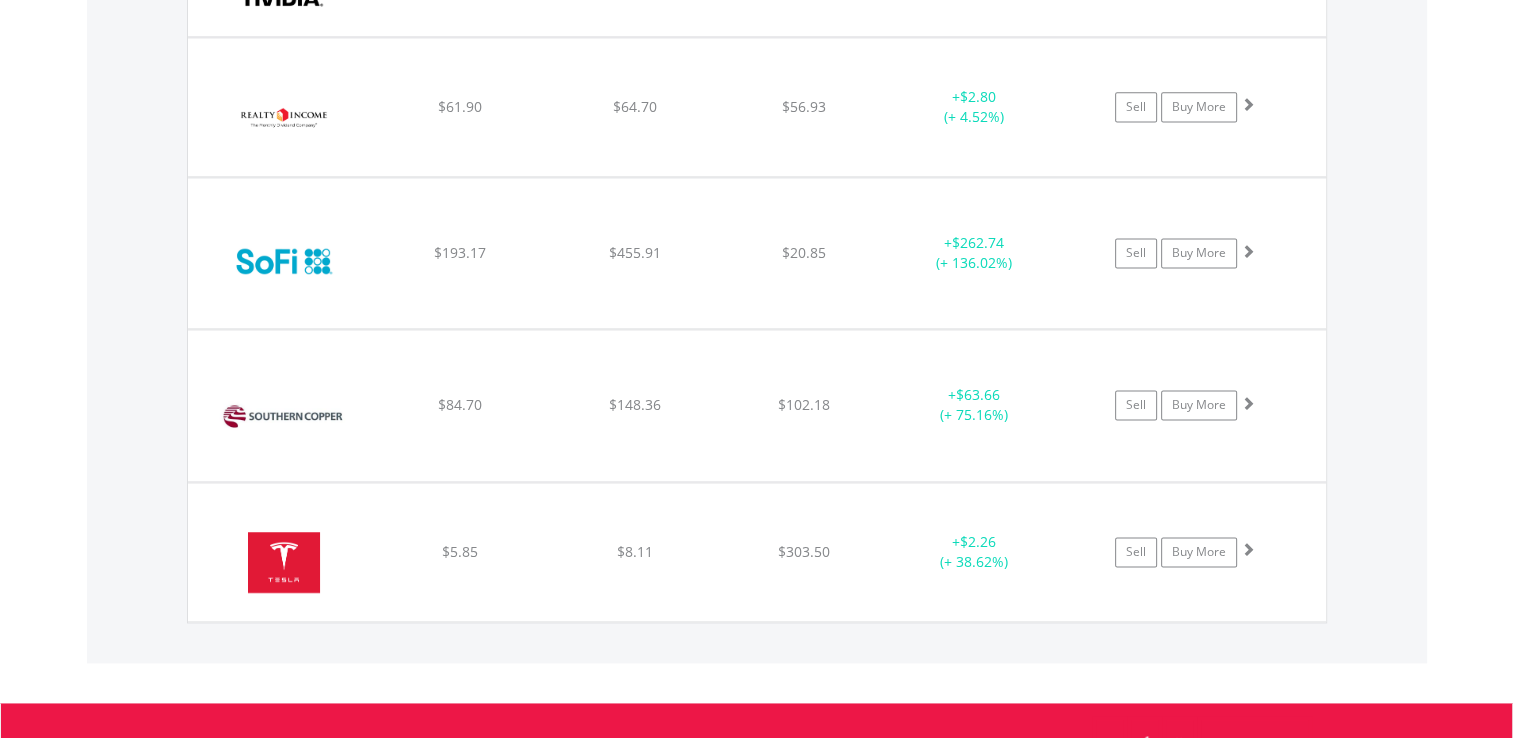 scroll, scrollTop: 2728, scrollLeft: 0, axis: vertical 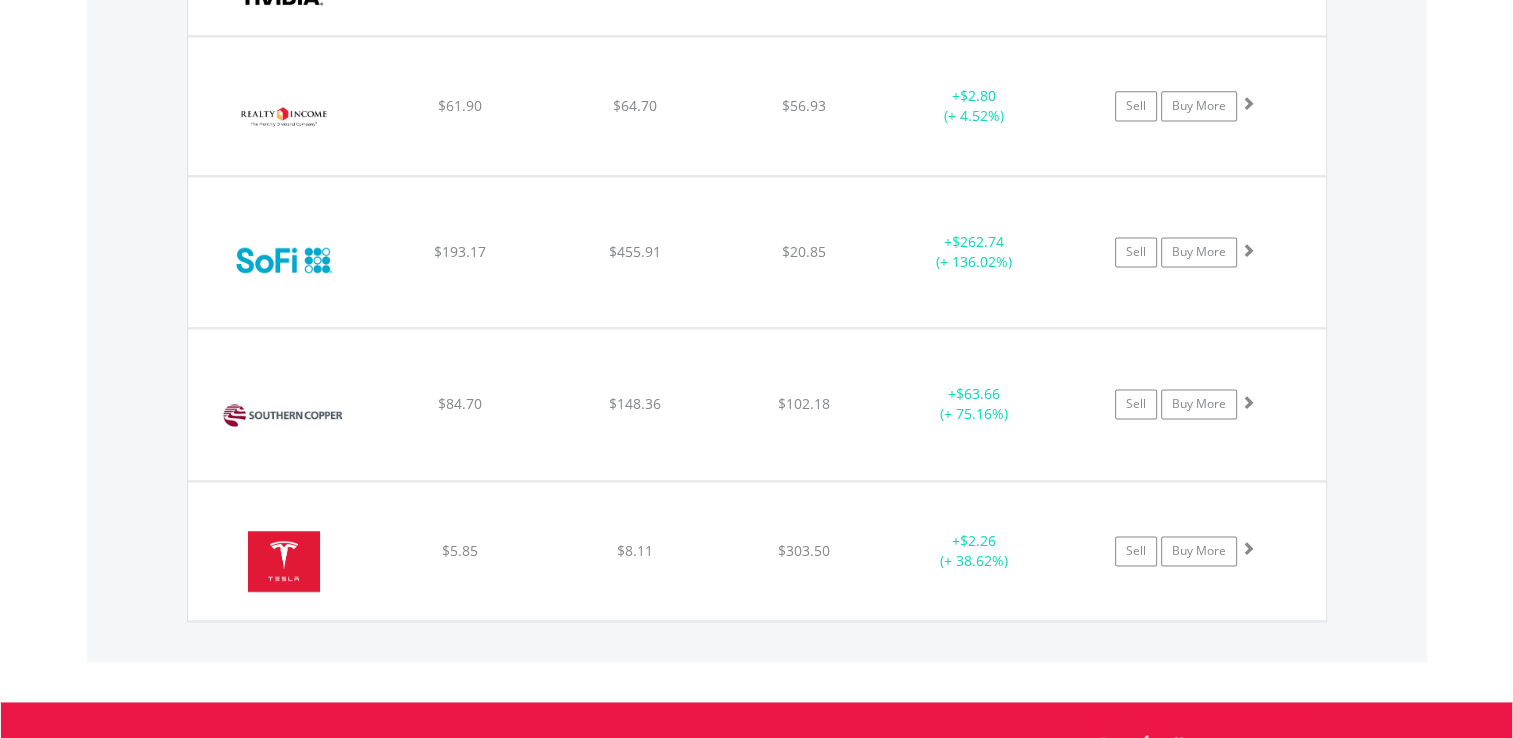 click on "Value View
Share View
DIY Shares
HOLDING
PURCHASE VALUE
CURRENT VALUE
CURRENT PRICE
PROFIT/LOSS
﻿
3D Systems Inc
$350.50
$146.98
$1.80
-  $203.52 (- 58.07%)
Buy More" at bounding box center (757, -312) 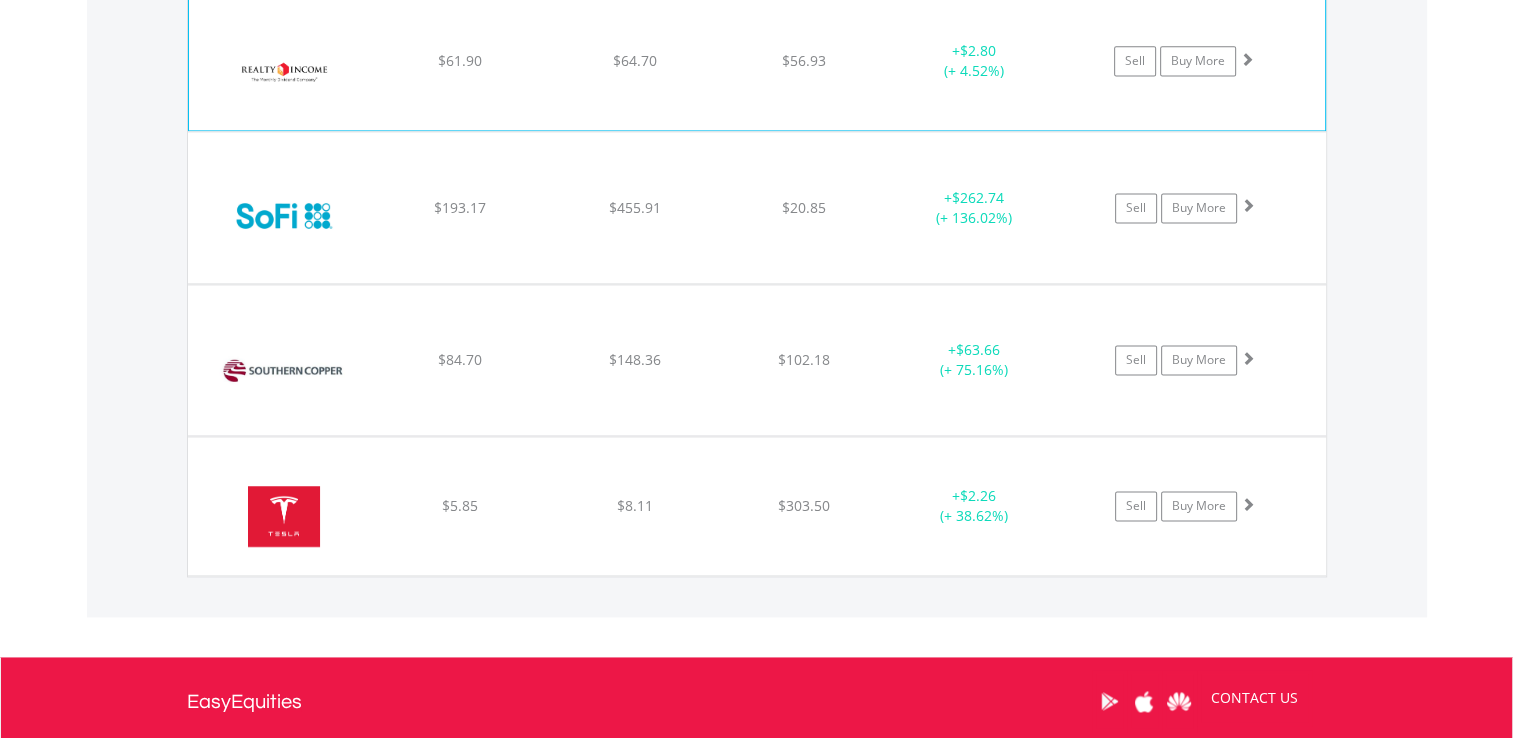 scroll, scrollTop: 2768, scrollLeft: 0, axis: vertical 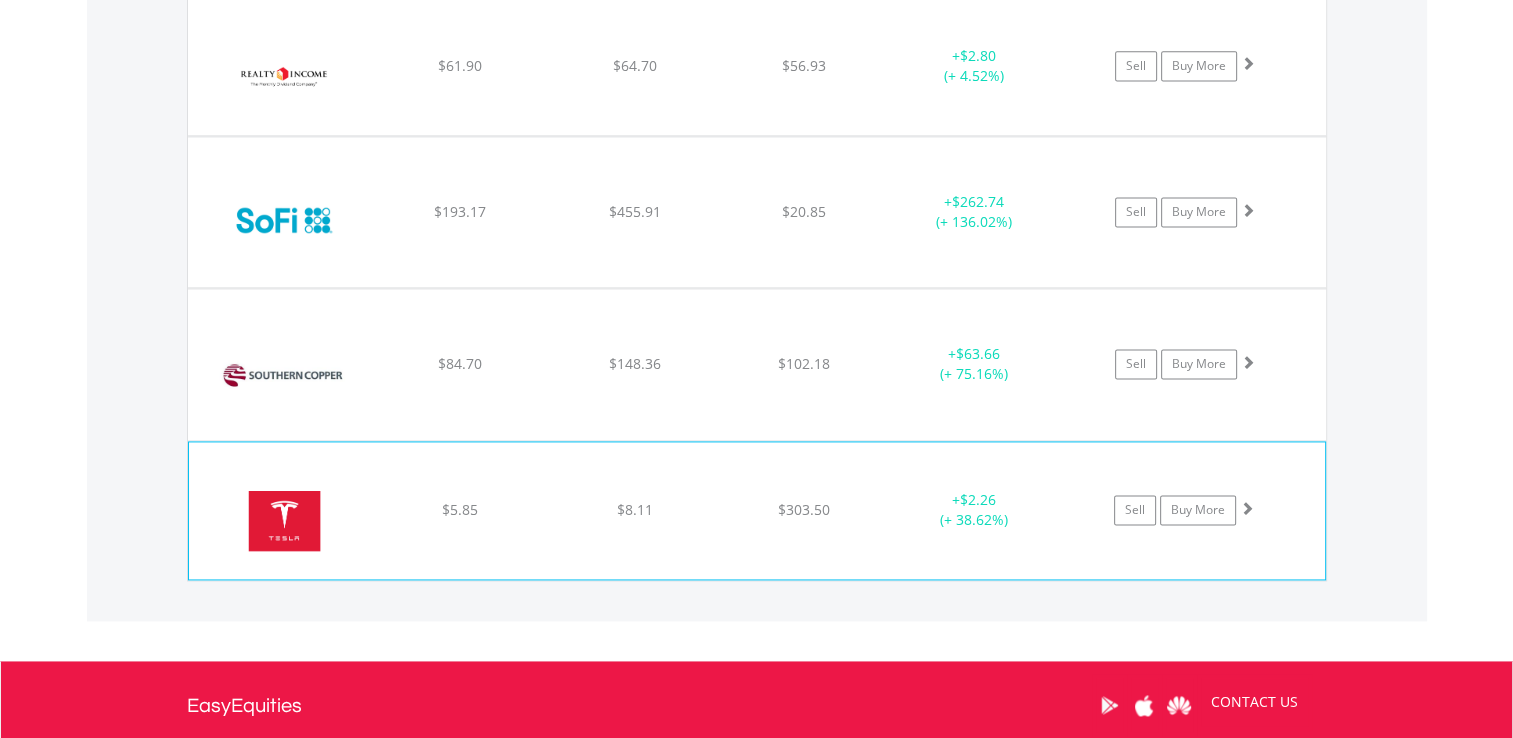 click on "﻿
Tesla Inc
$5.85
$8.11
$303.50
+  $2.26 (+ 38.62%)
Sell
Buy More" at bounding box center (757, -1111) 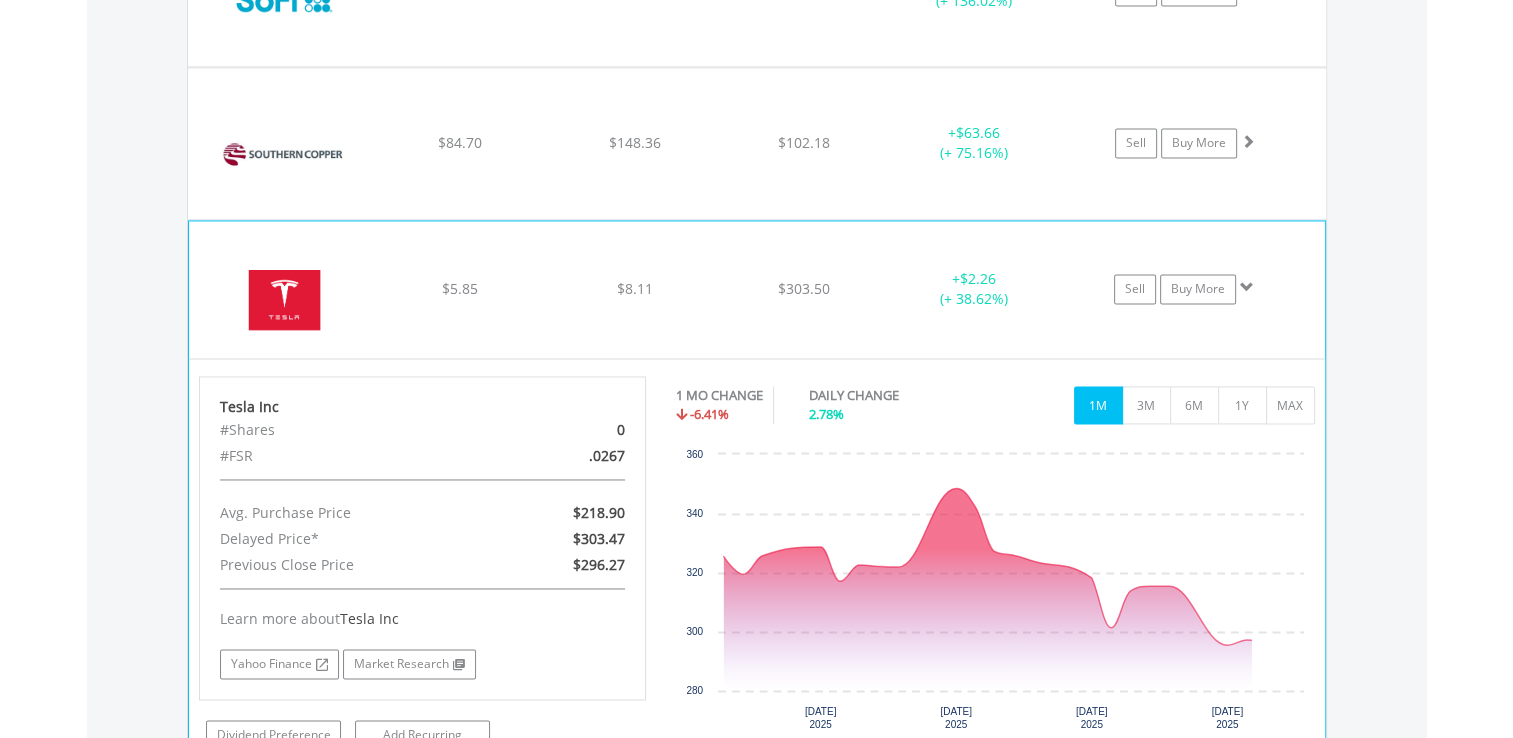 scroll, scrollTop: 2991, scrollLeft: 0, axis: vertical 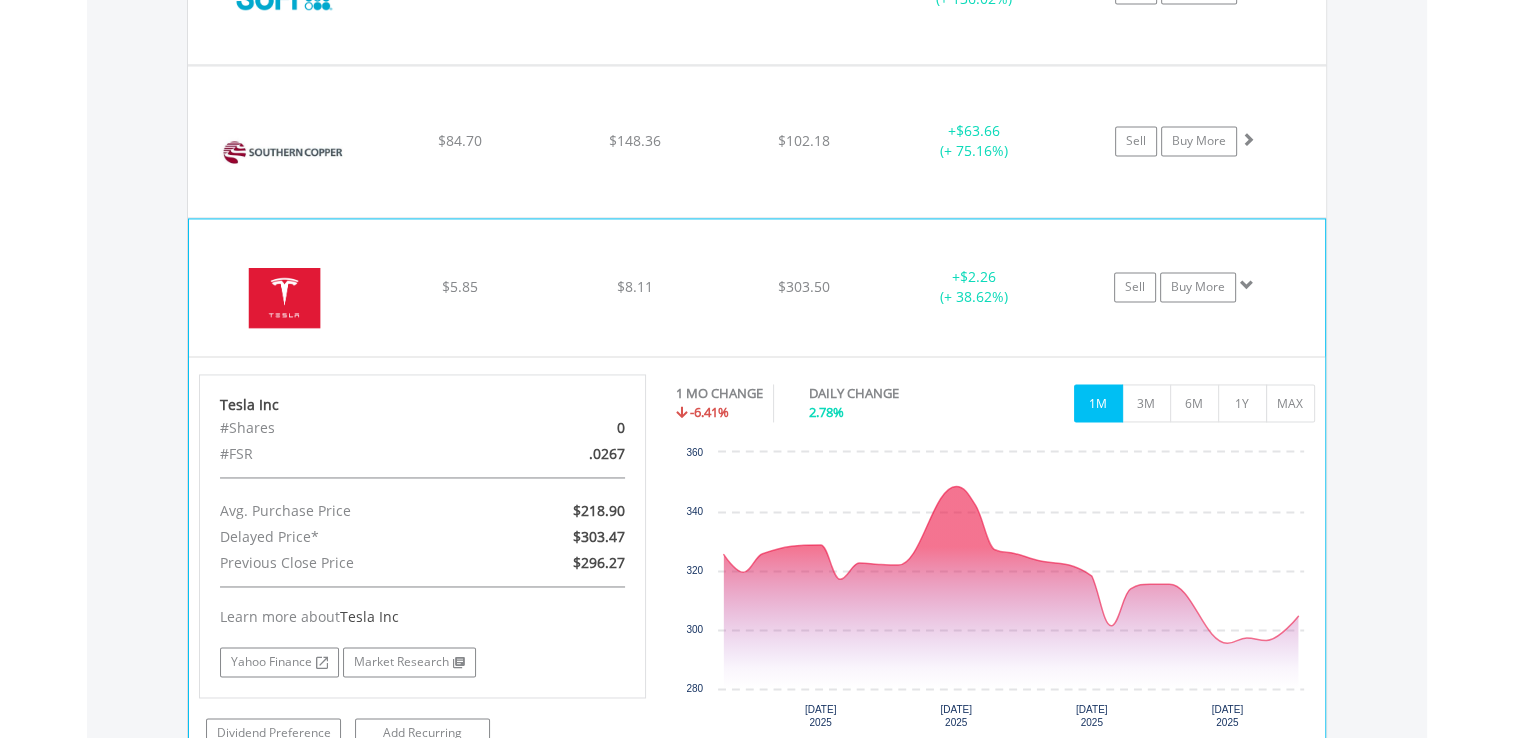 click on "$303.50" at bounding box center (804, -1335) 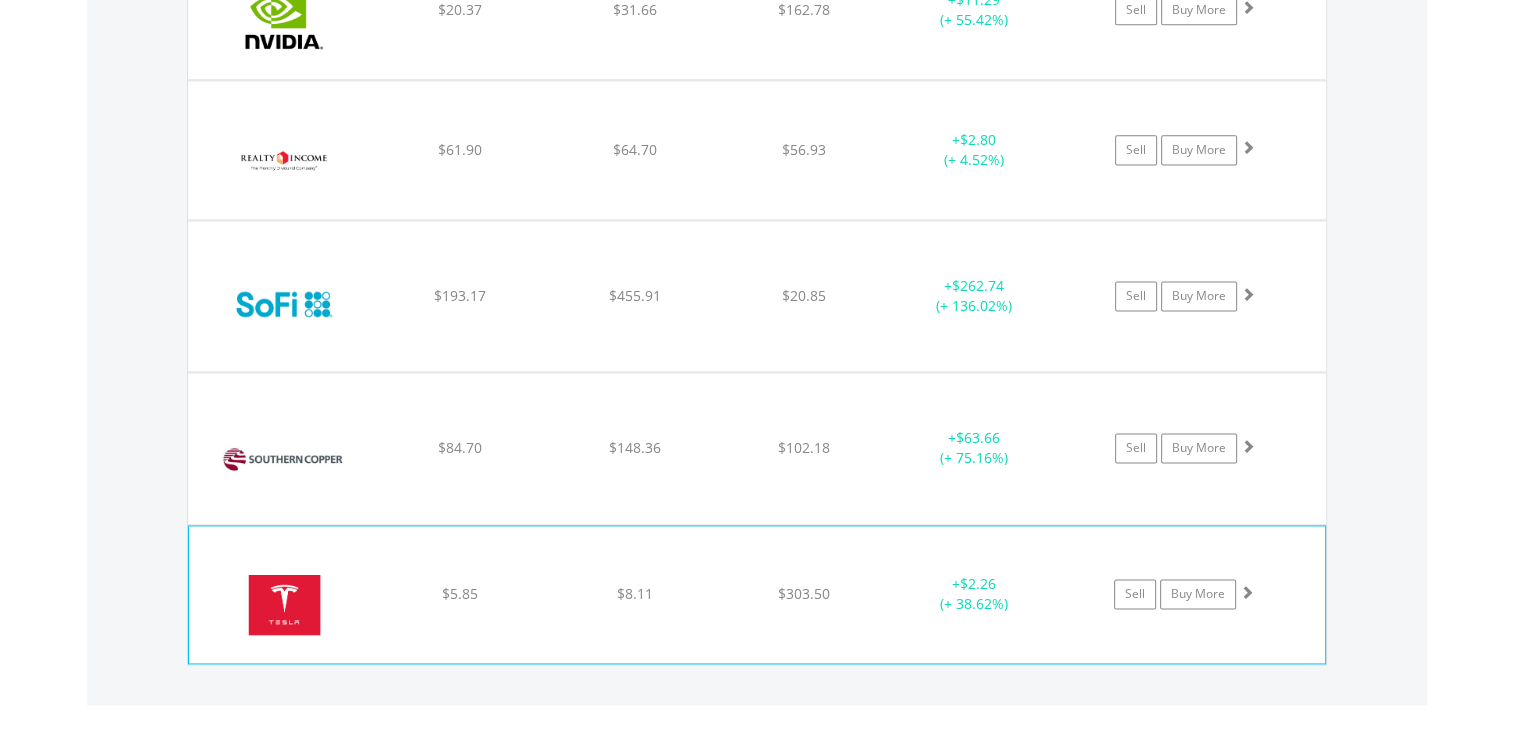 scroll, scrollTop: 2683, scrollLeft: 0, axis: vertical 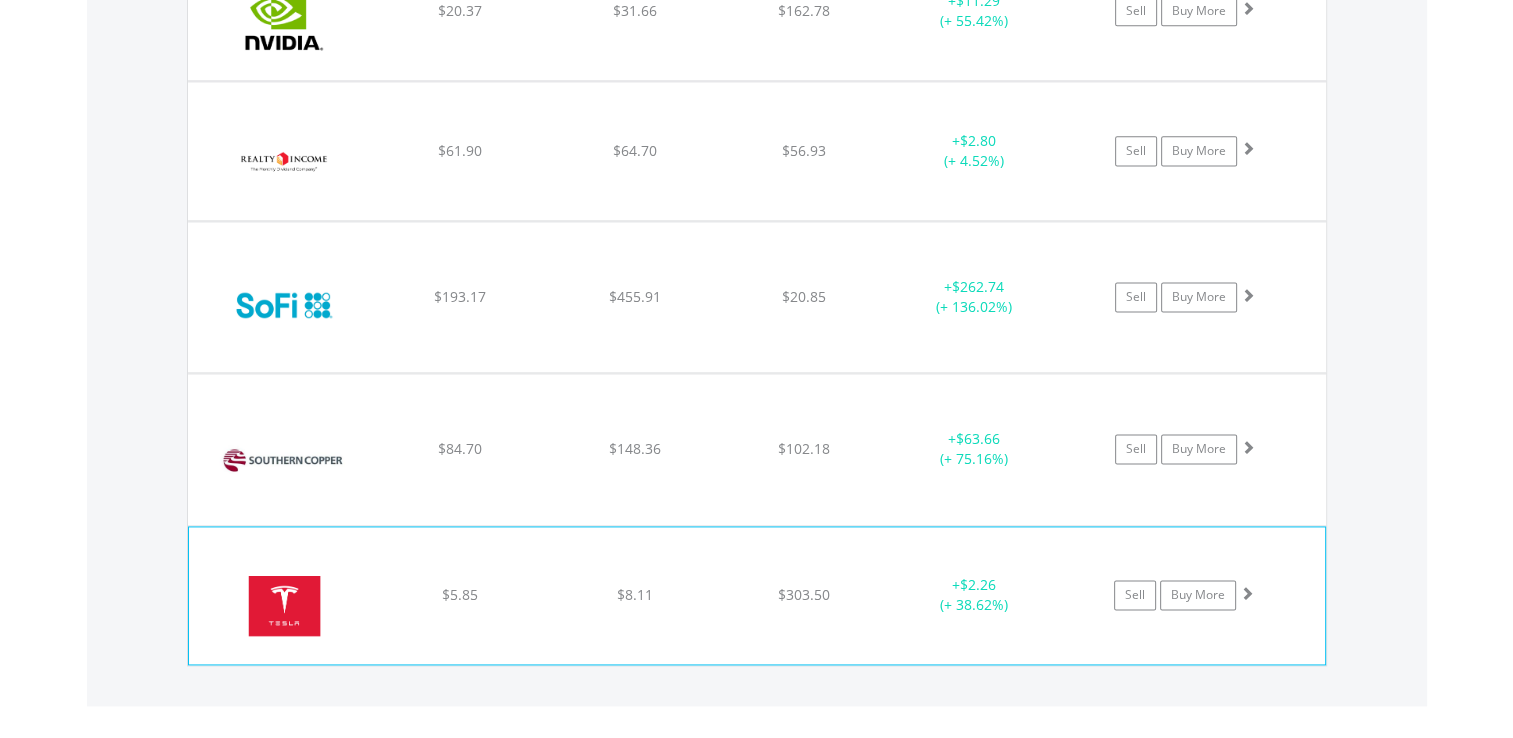 click on "$102.18" at bounding box center (804, -1027) 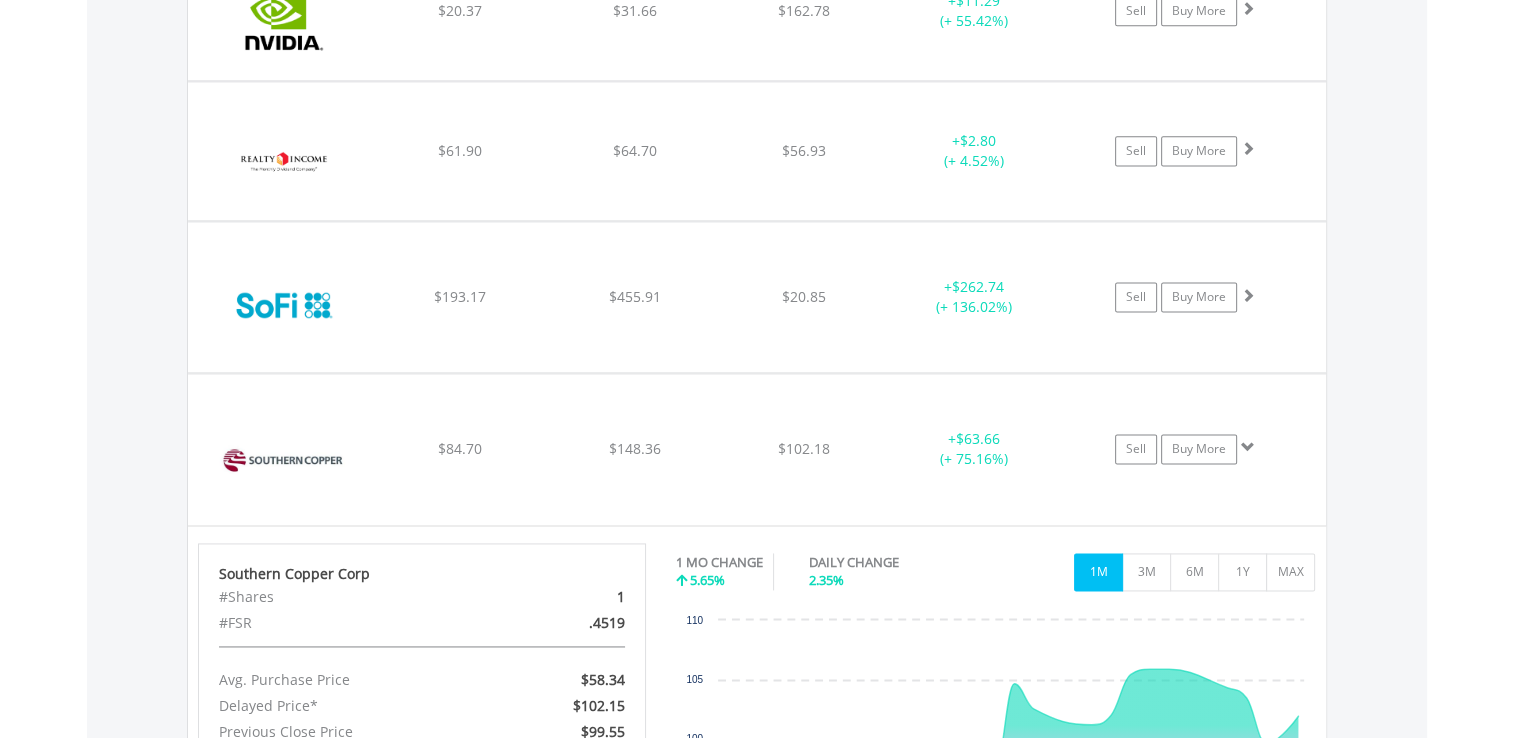 click on "$102.18" at bounding box center [804, -1027] 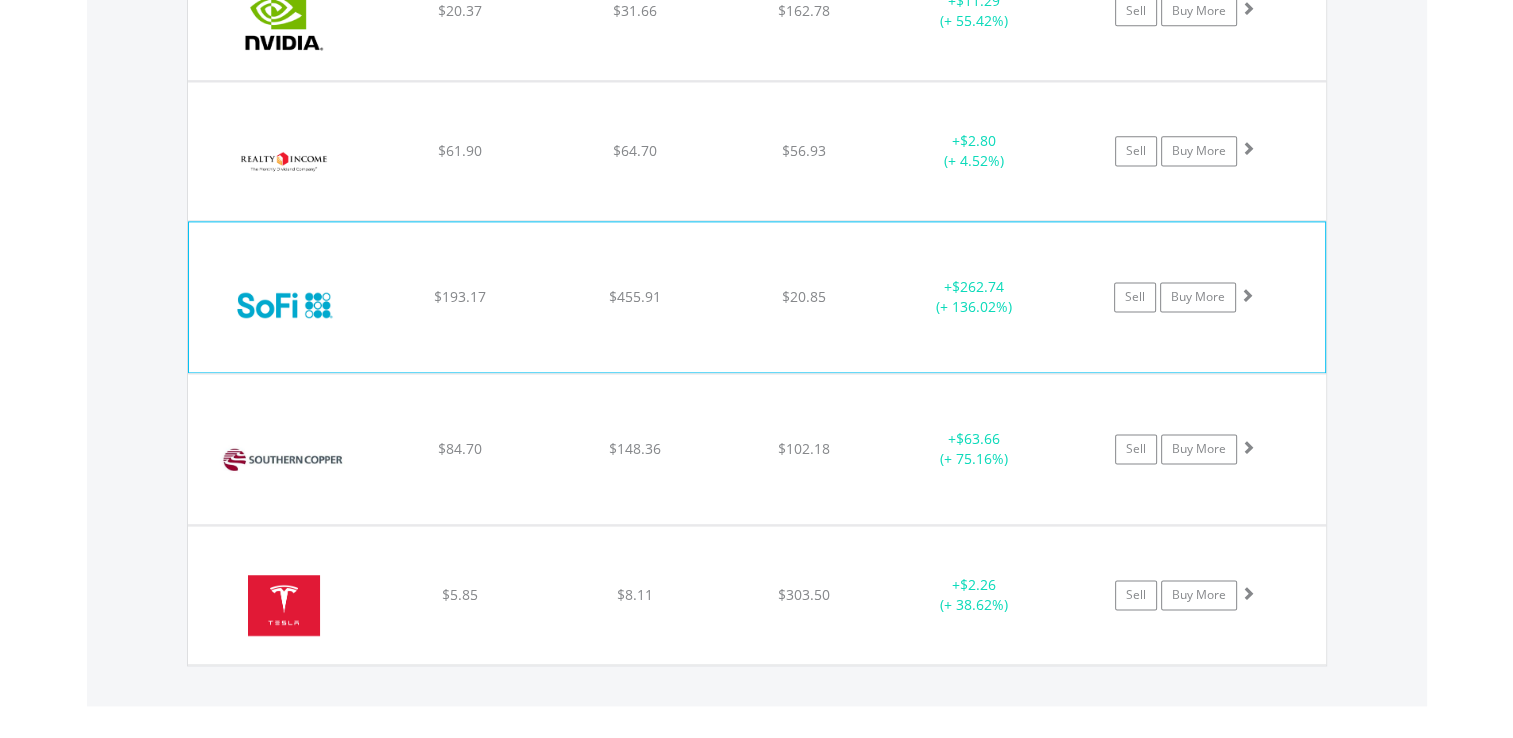 click on "$20.85" at bounding box center [804, -1027] 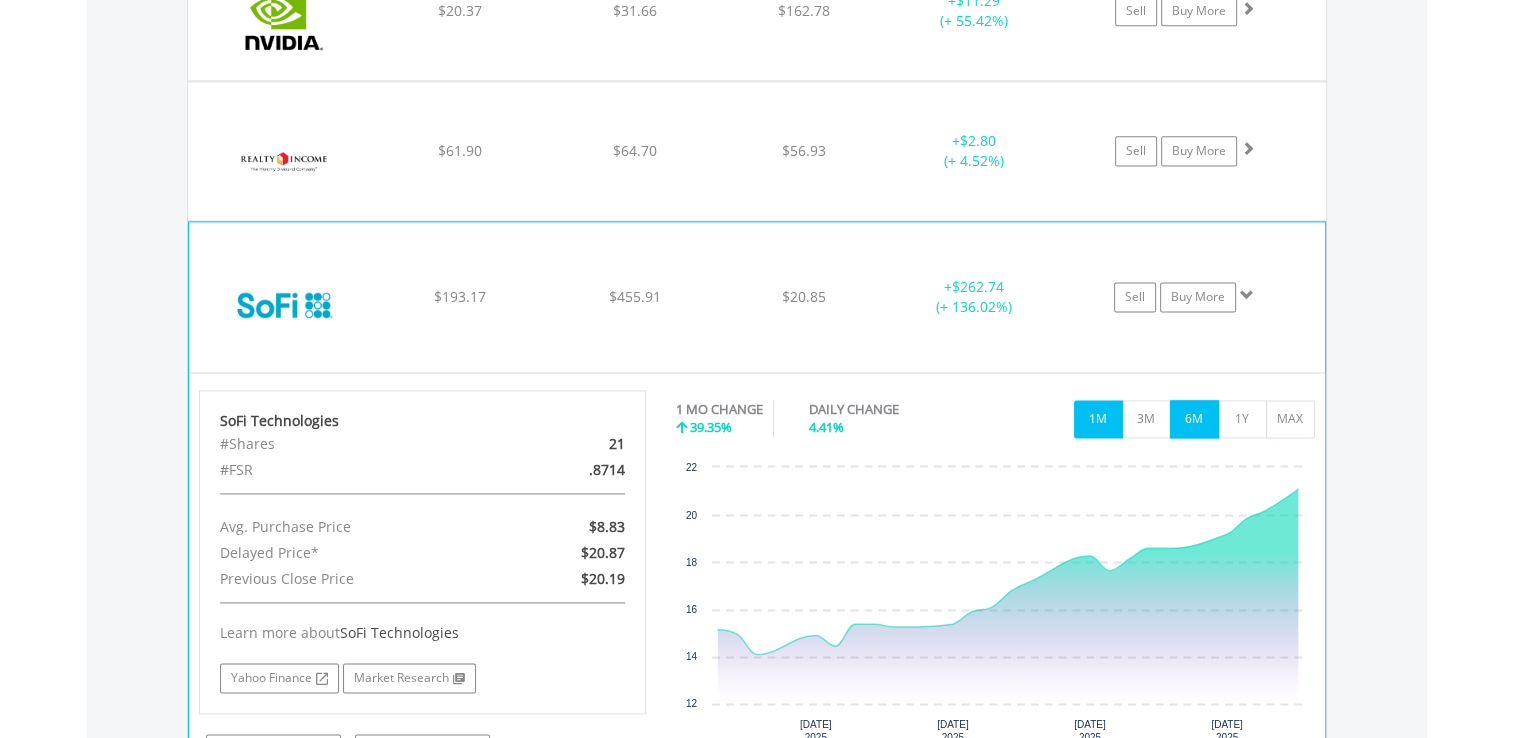click on "6M" at bounding box center (1194, 419) 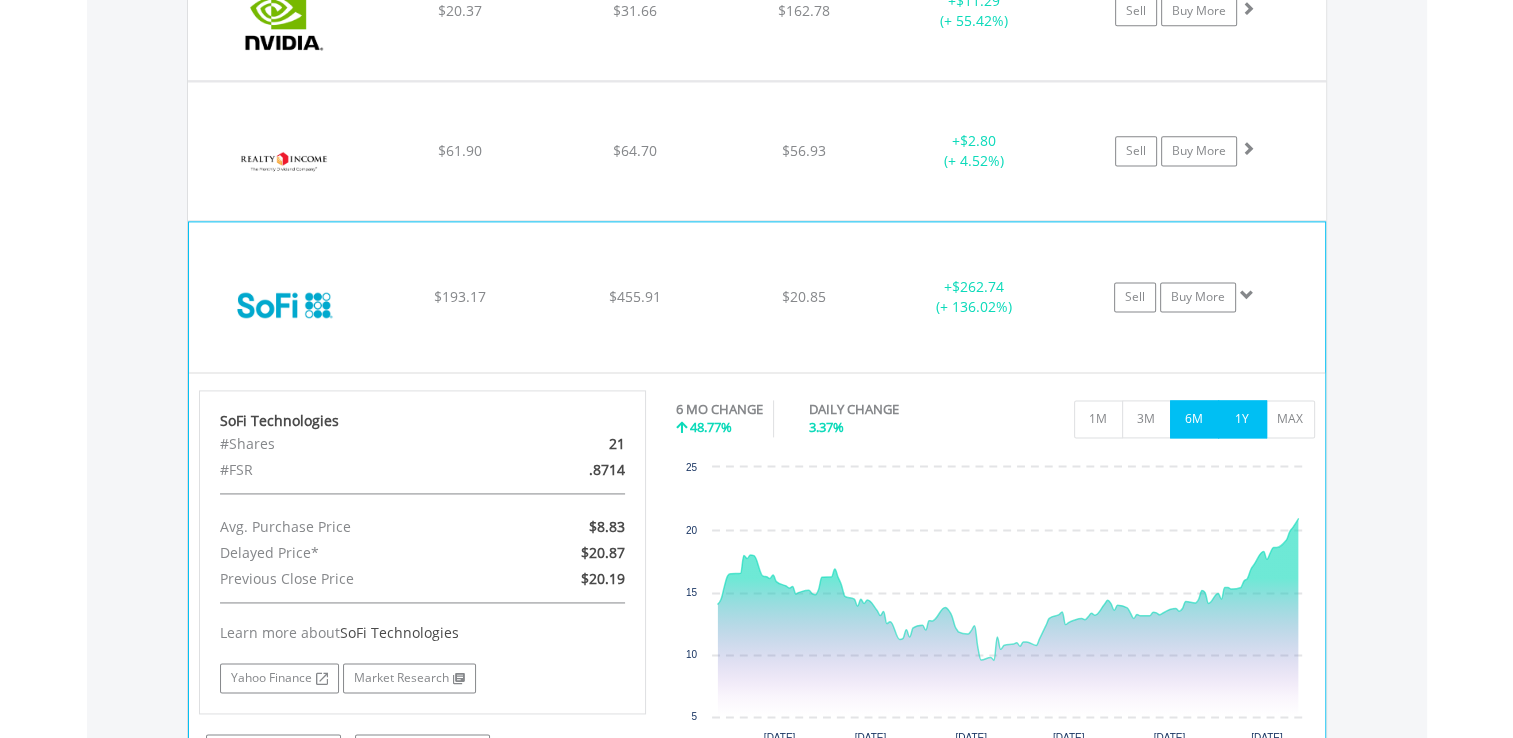 click on "1Y" at bounding box center (1242, 419) 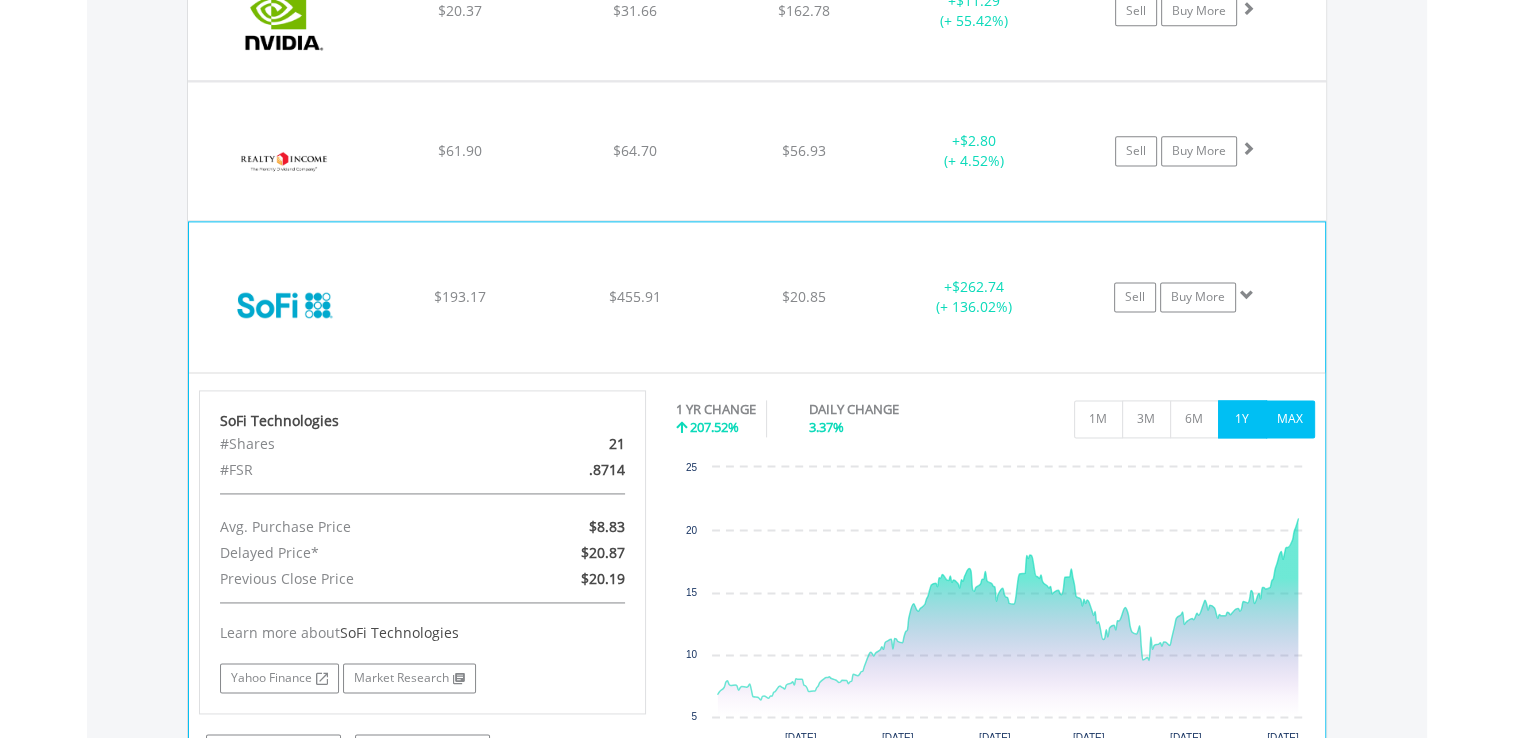 click on "MAX" at bounding box center (1290, 419) 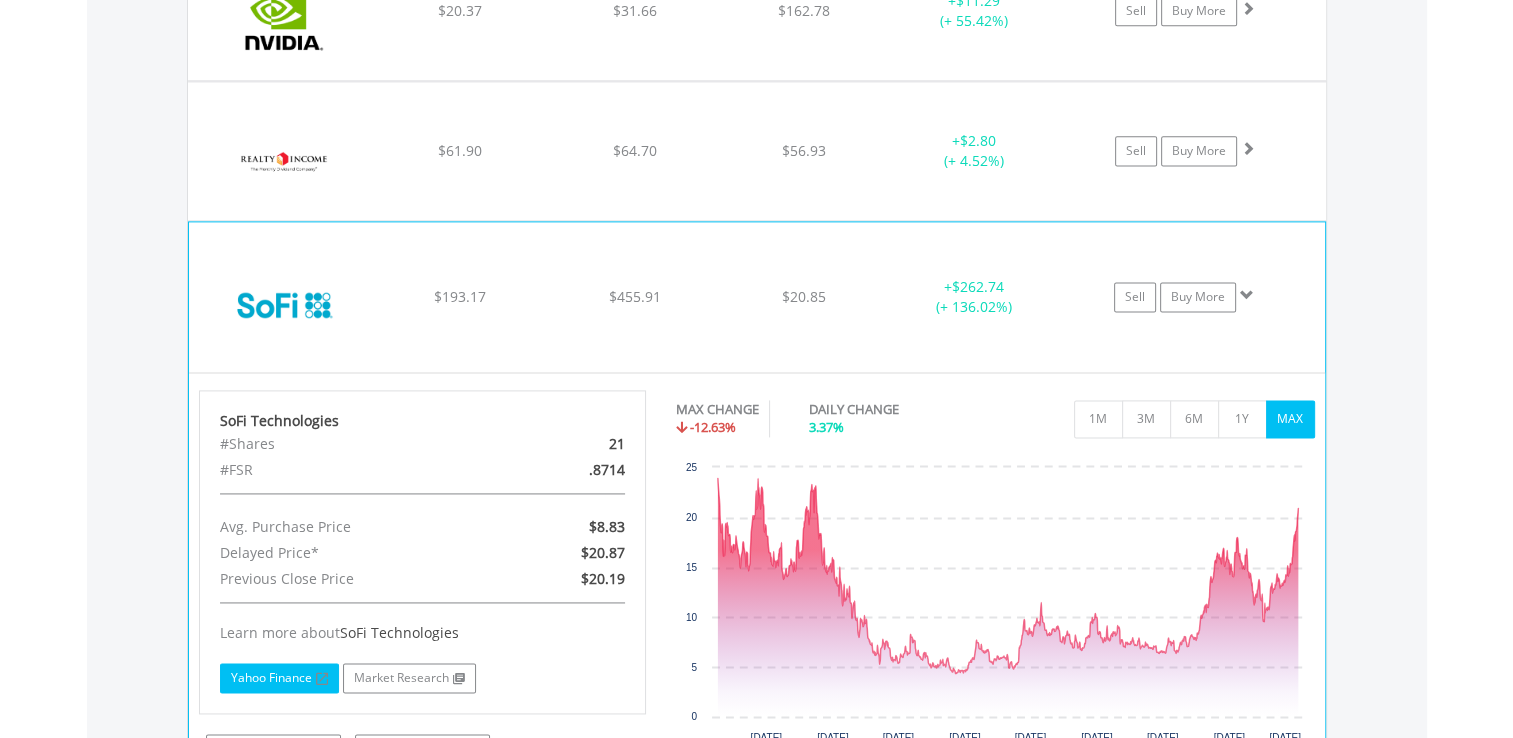 click on "Yahoo Finance" at bounding box center (279, 678) 